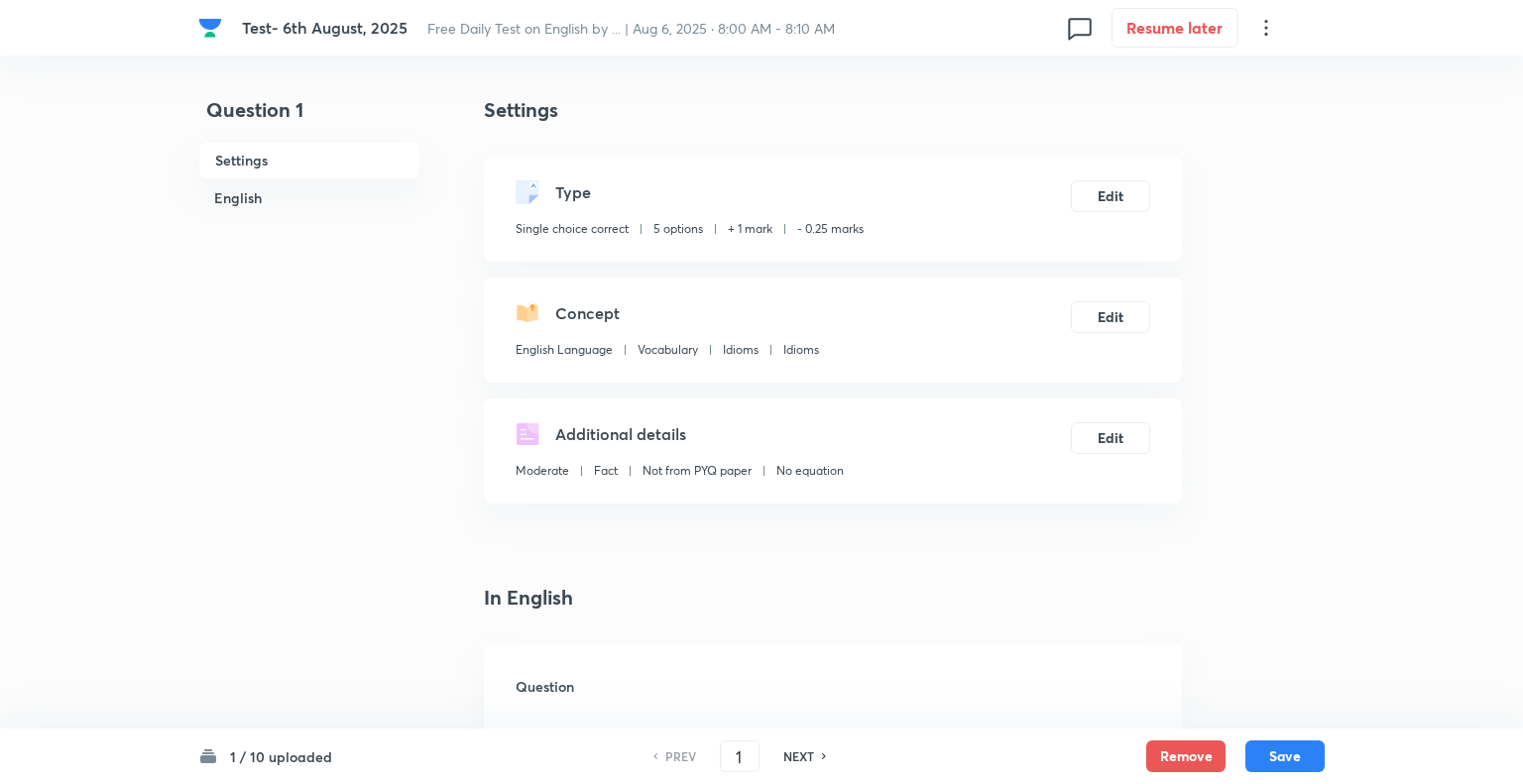 checkbox on "true" 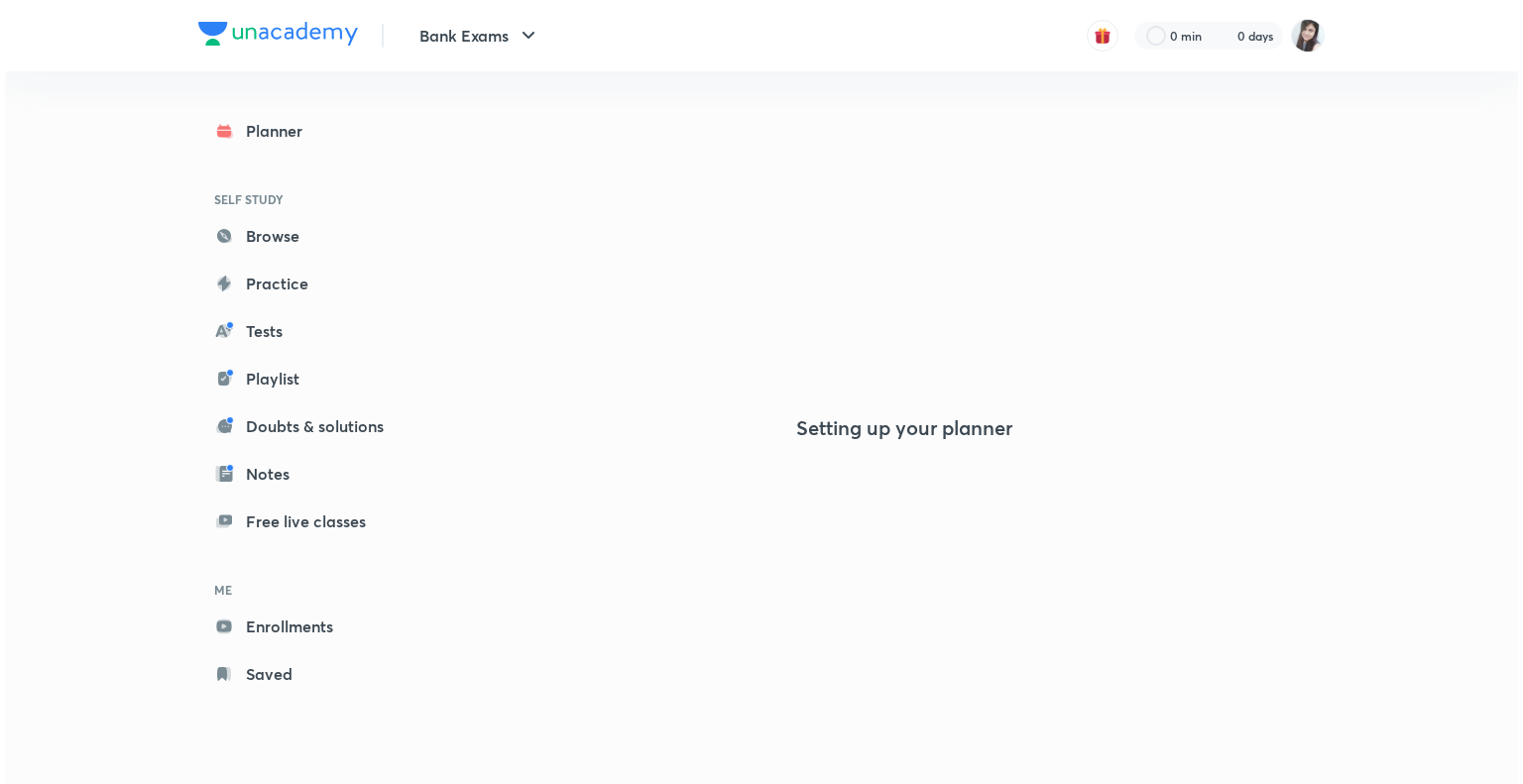 scroll, scrollTop: 0, scrollLeft: 0, axis: both 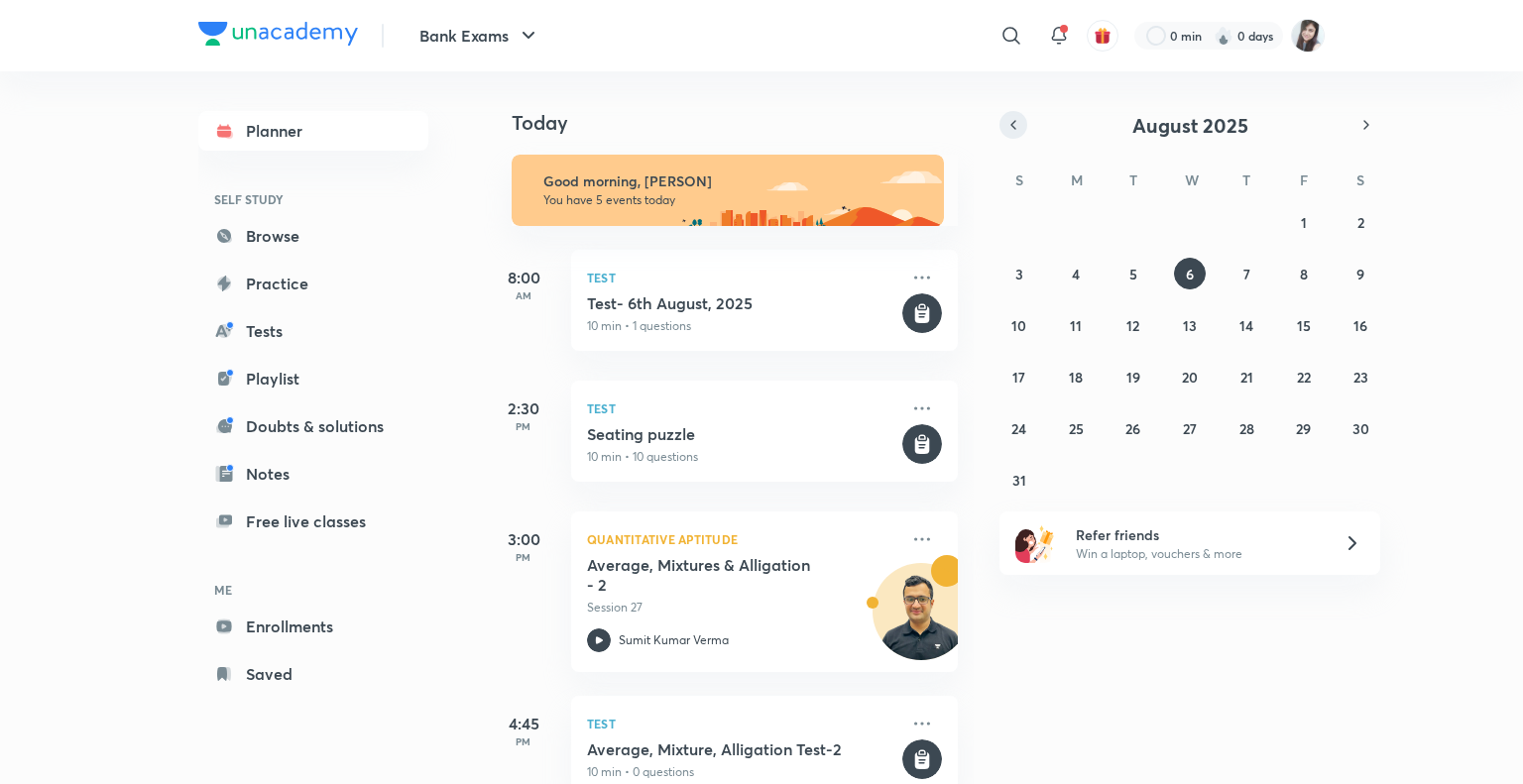click 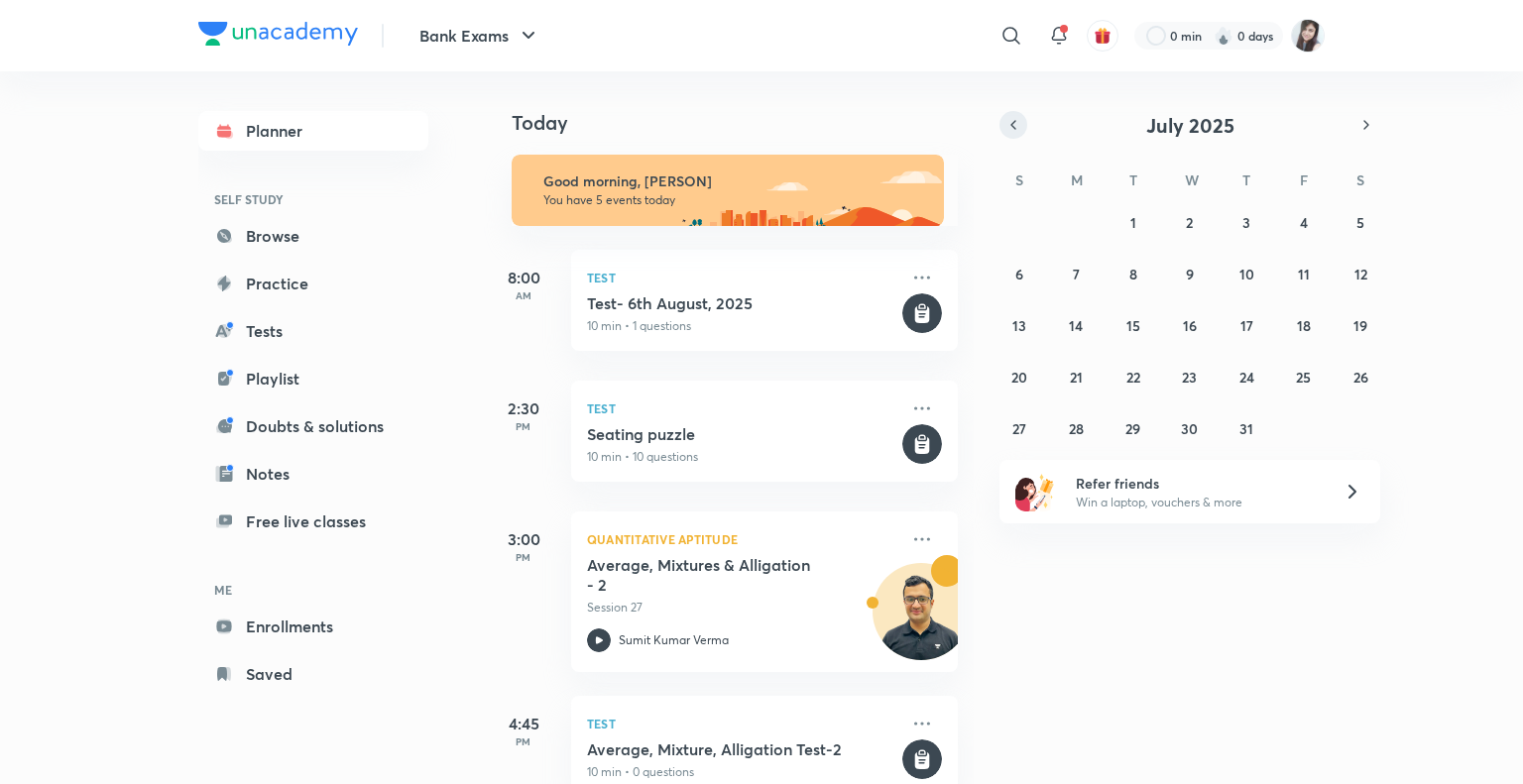 click 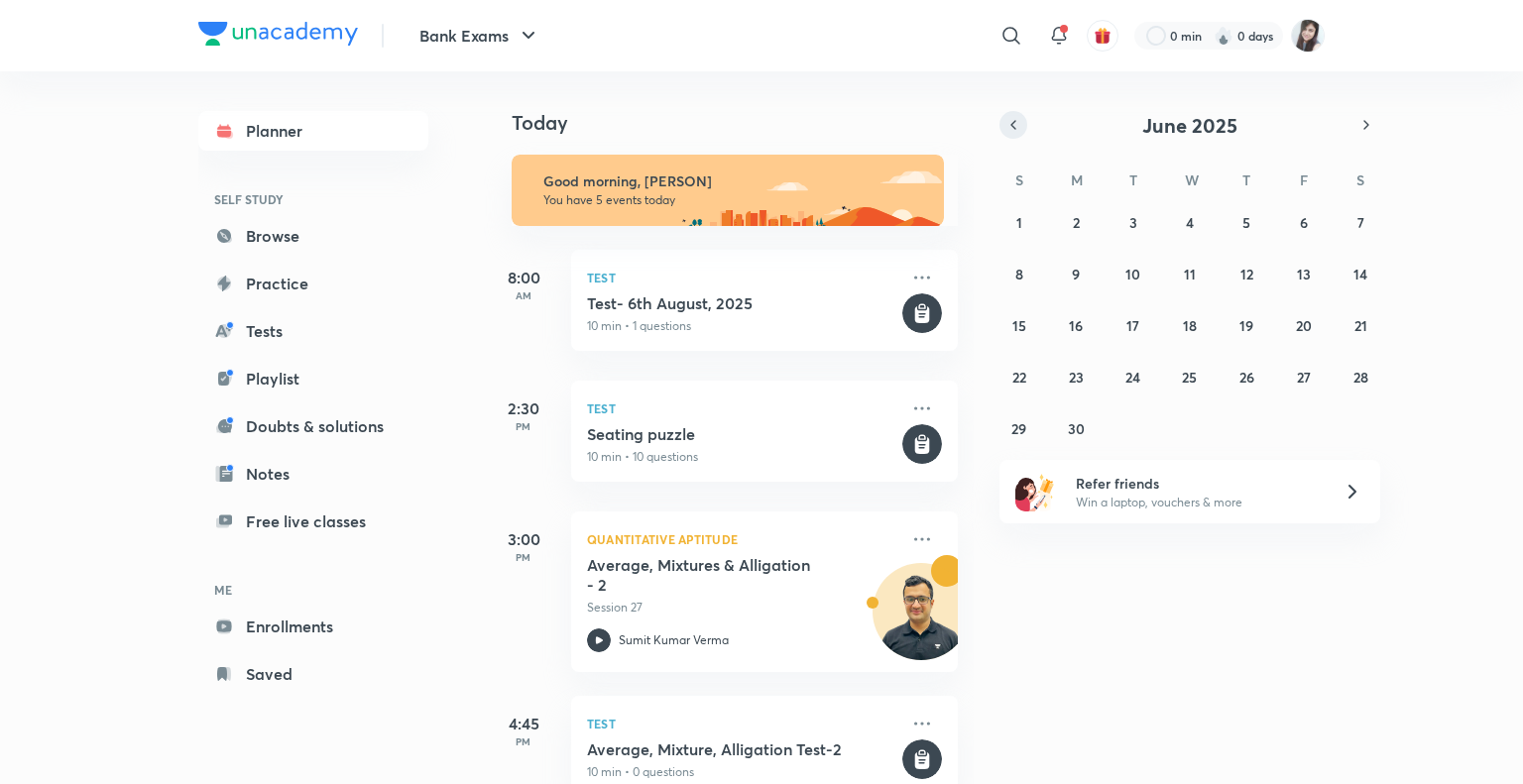 click 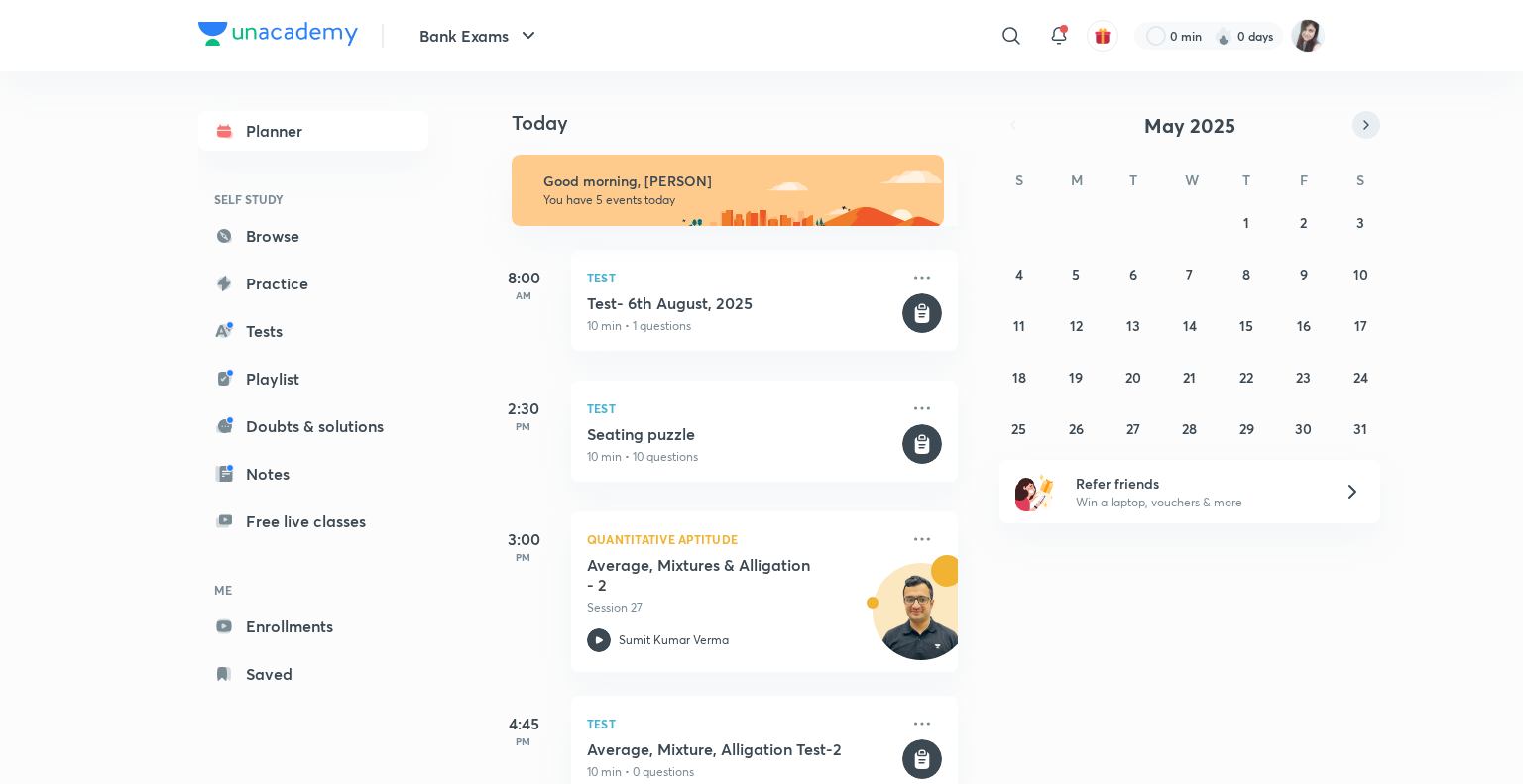 click 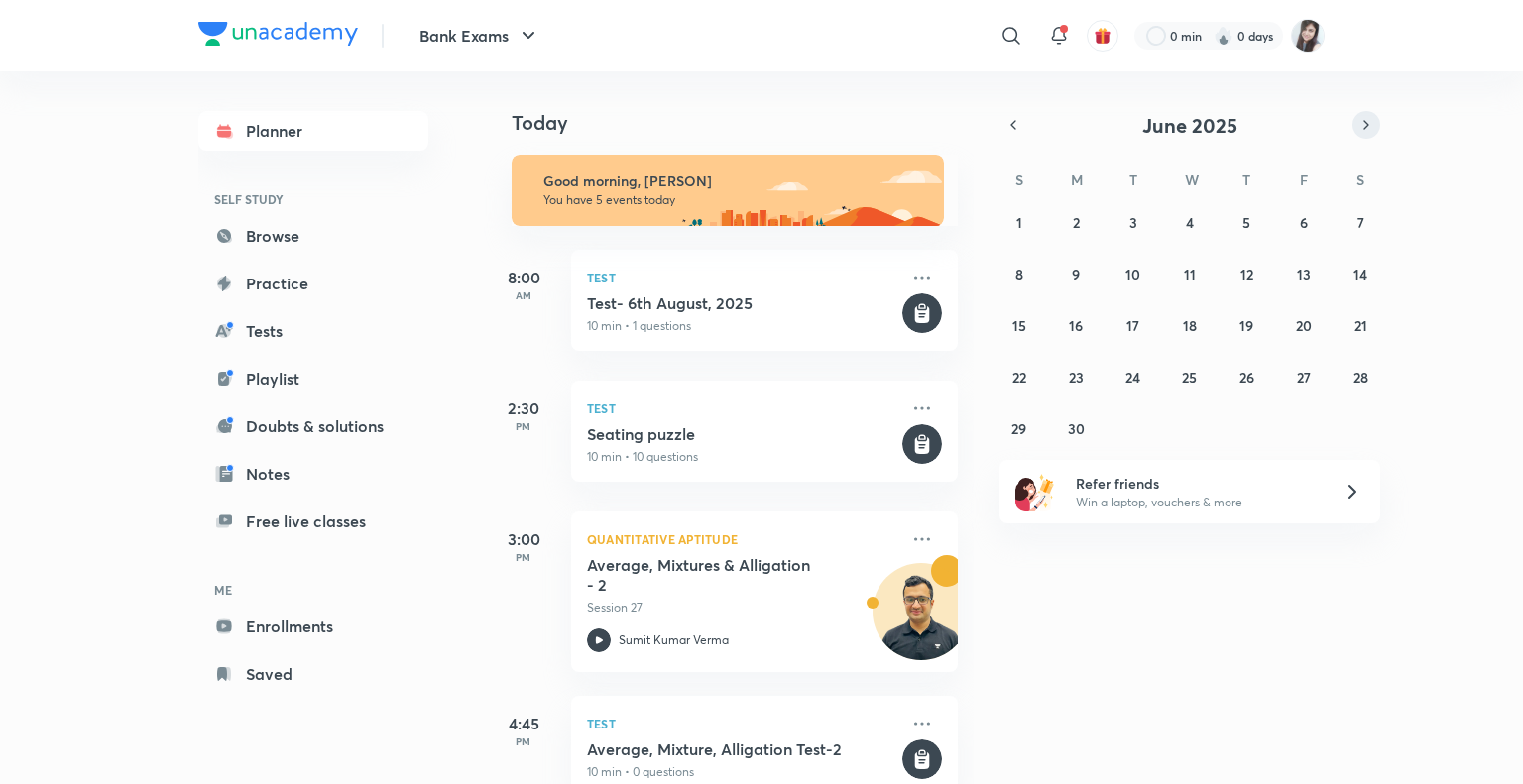 click 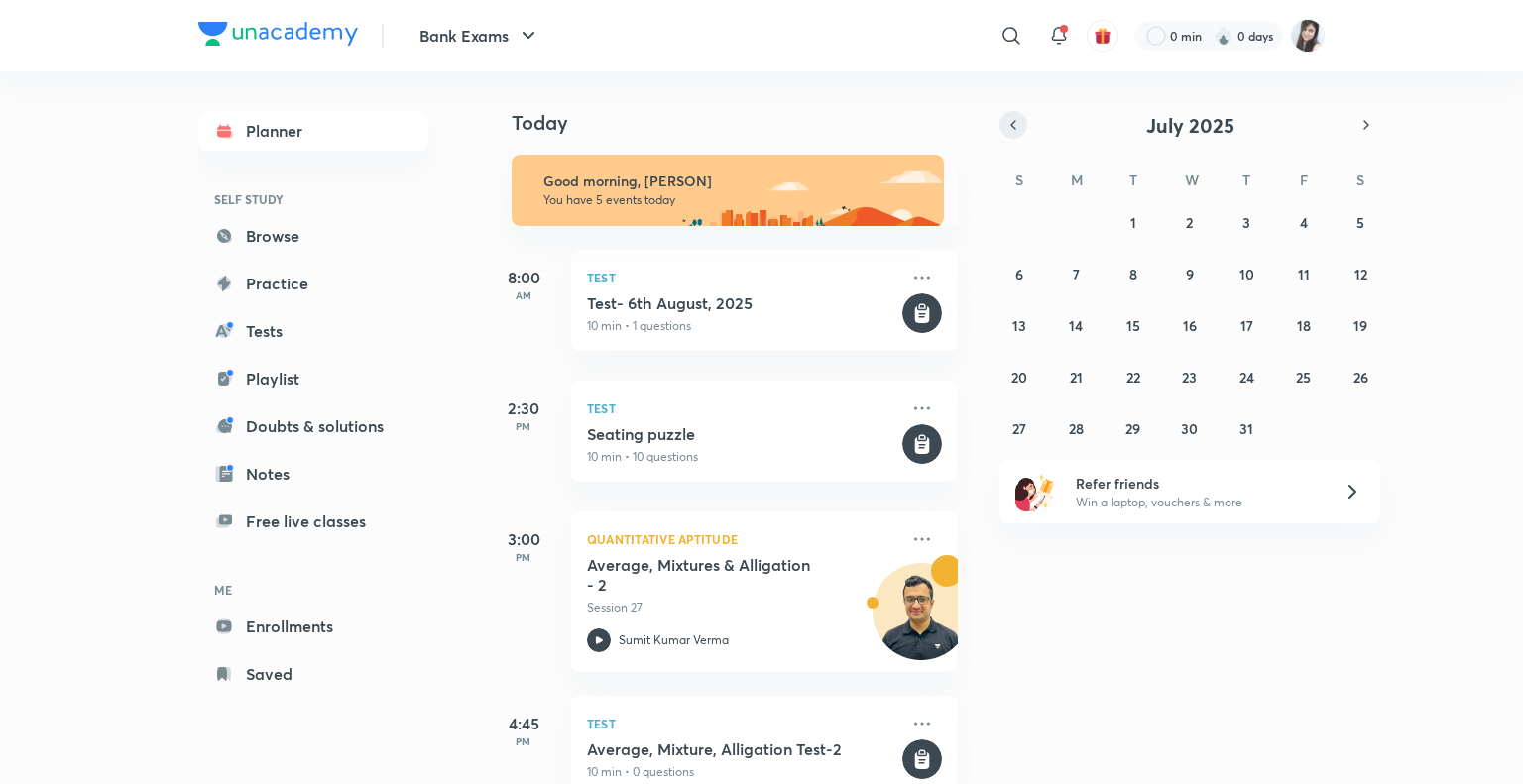 click 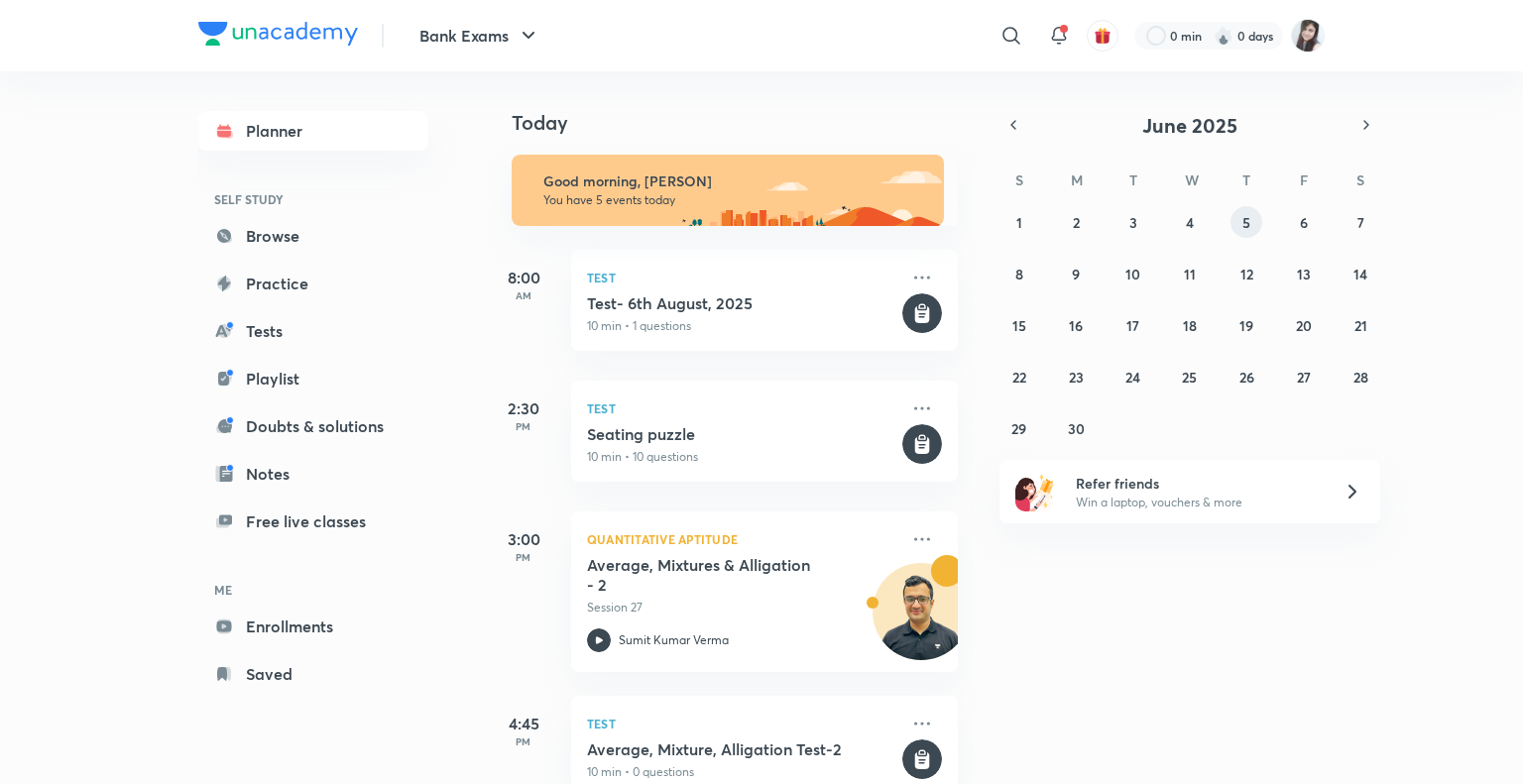 click on "5" at bounding box center (1246, 222) 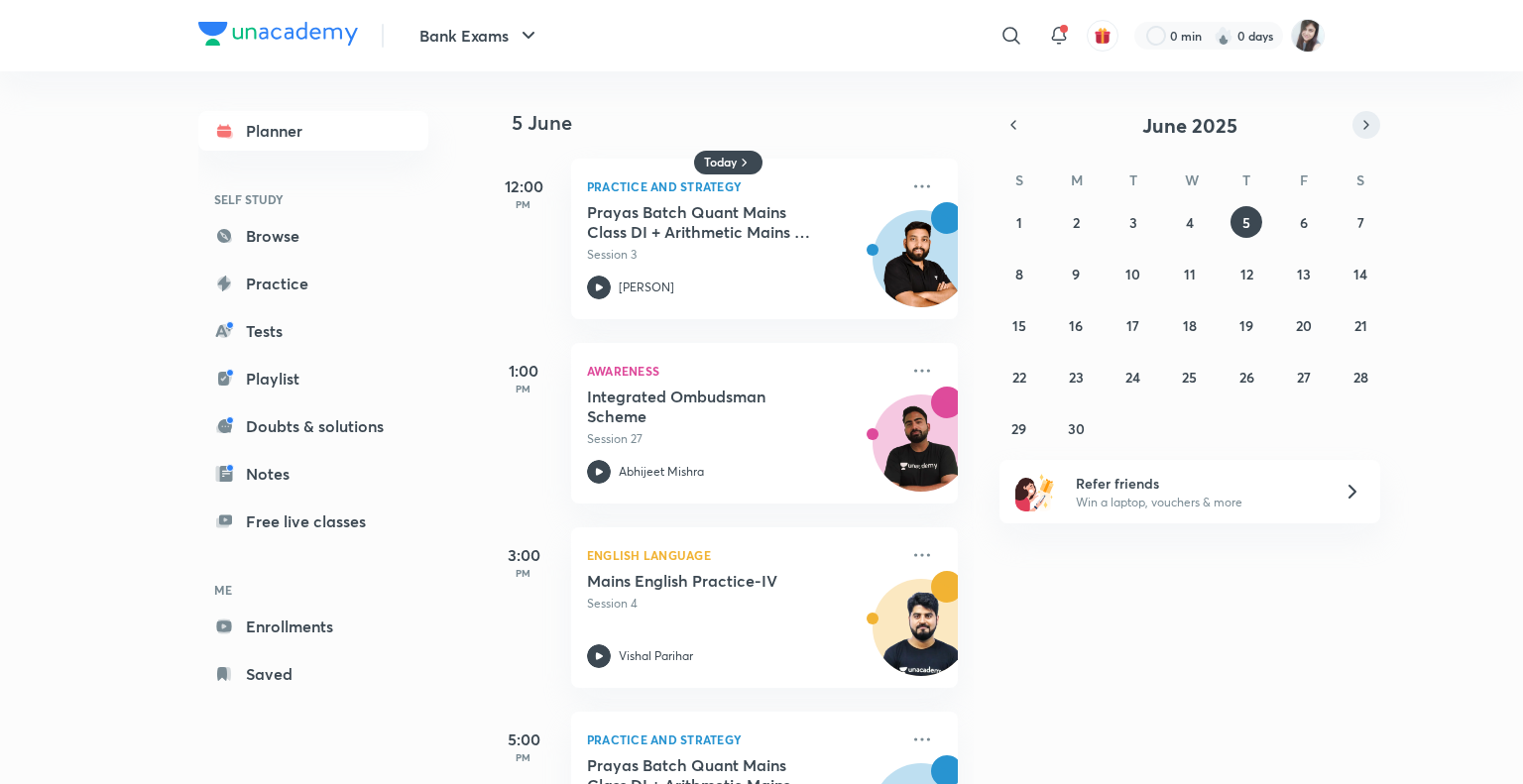 click 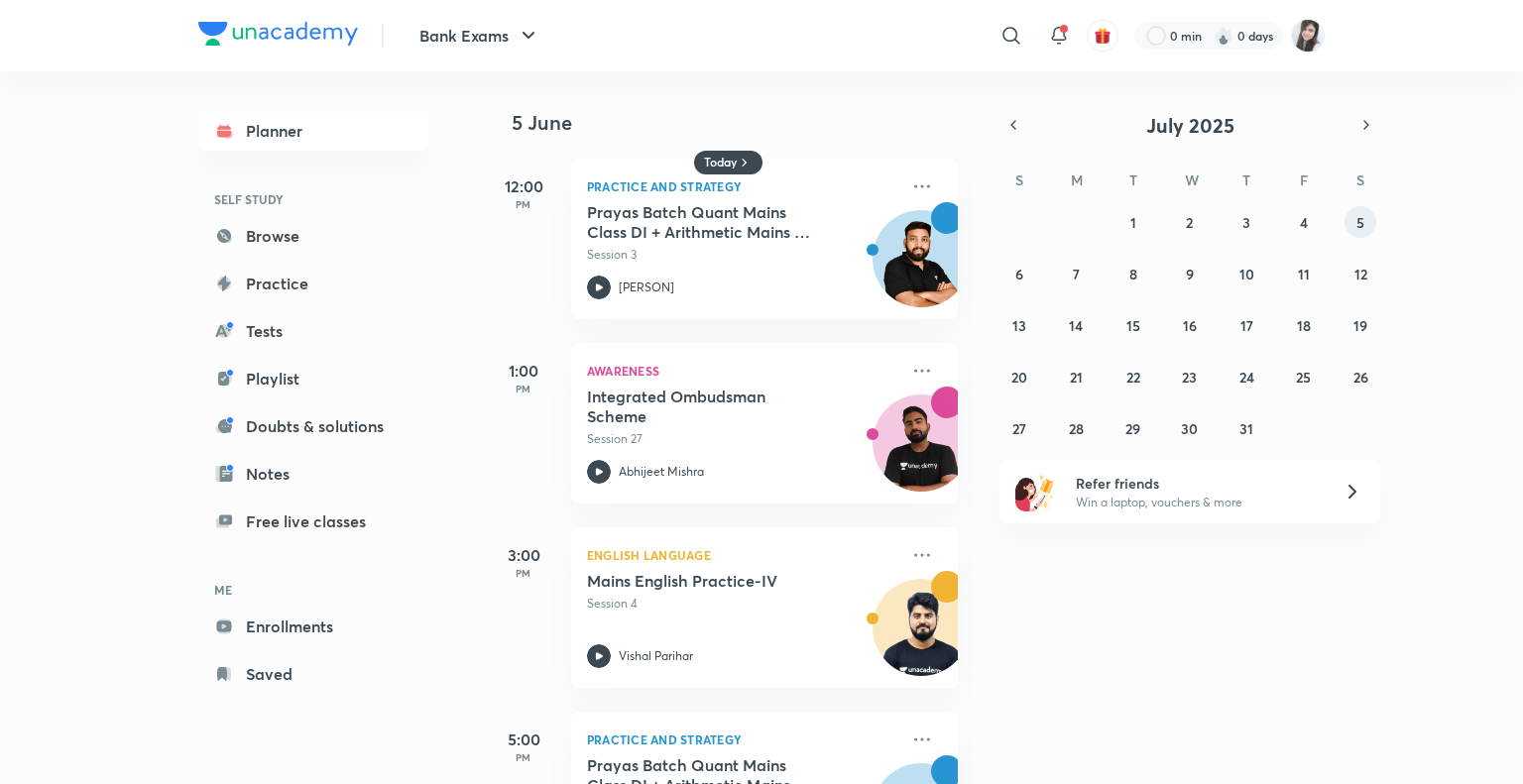 click on "5" at bounding box center [1360, 222] 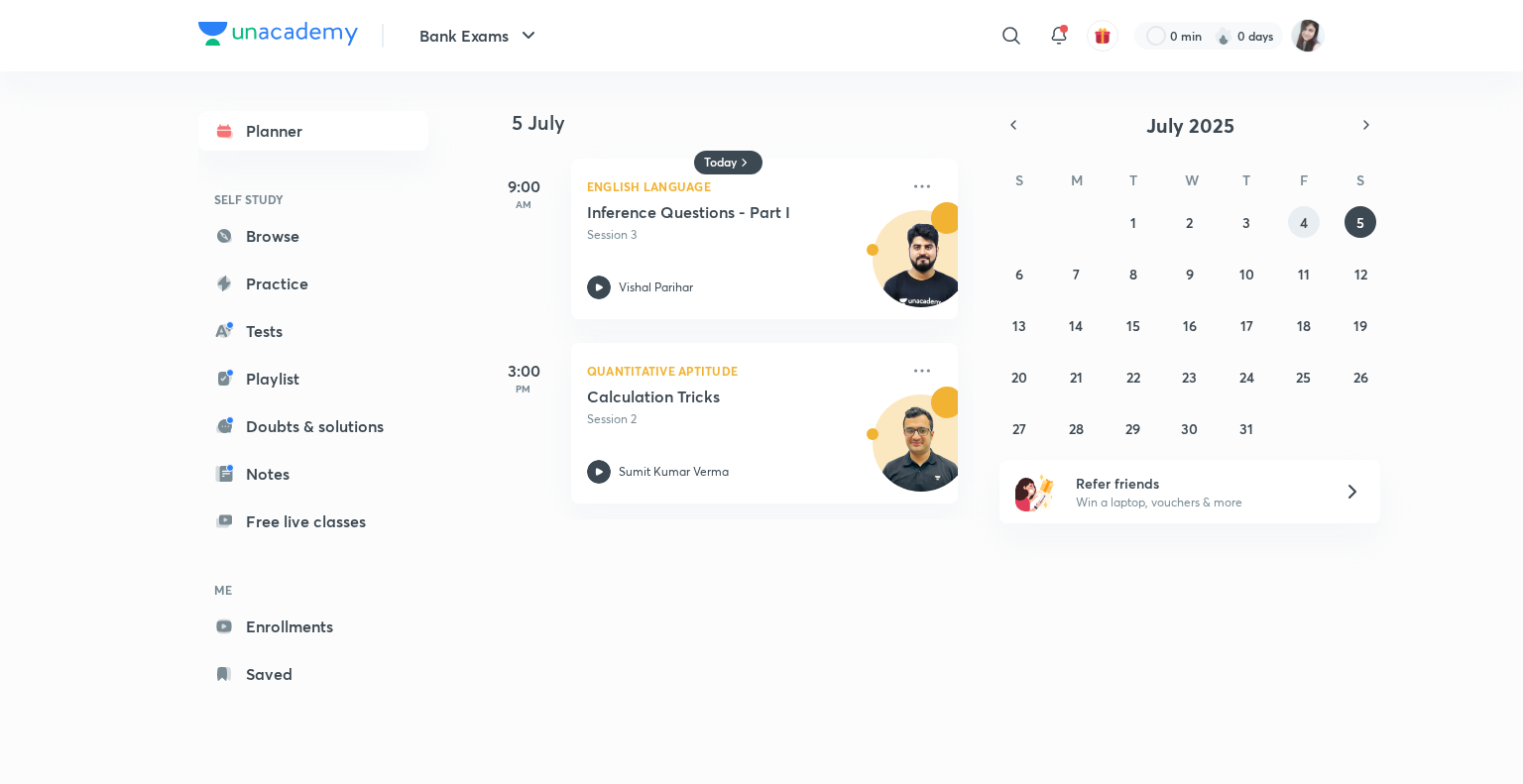 click on "4" at bounding box center (1304, 222) 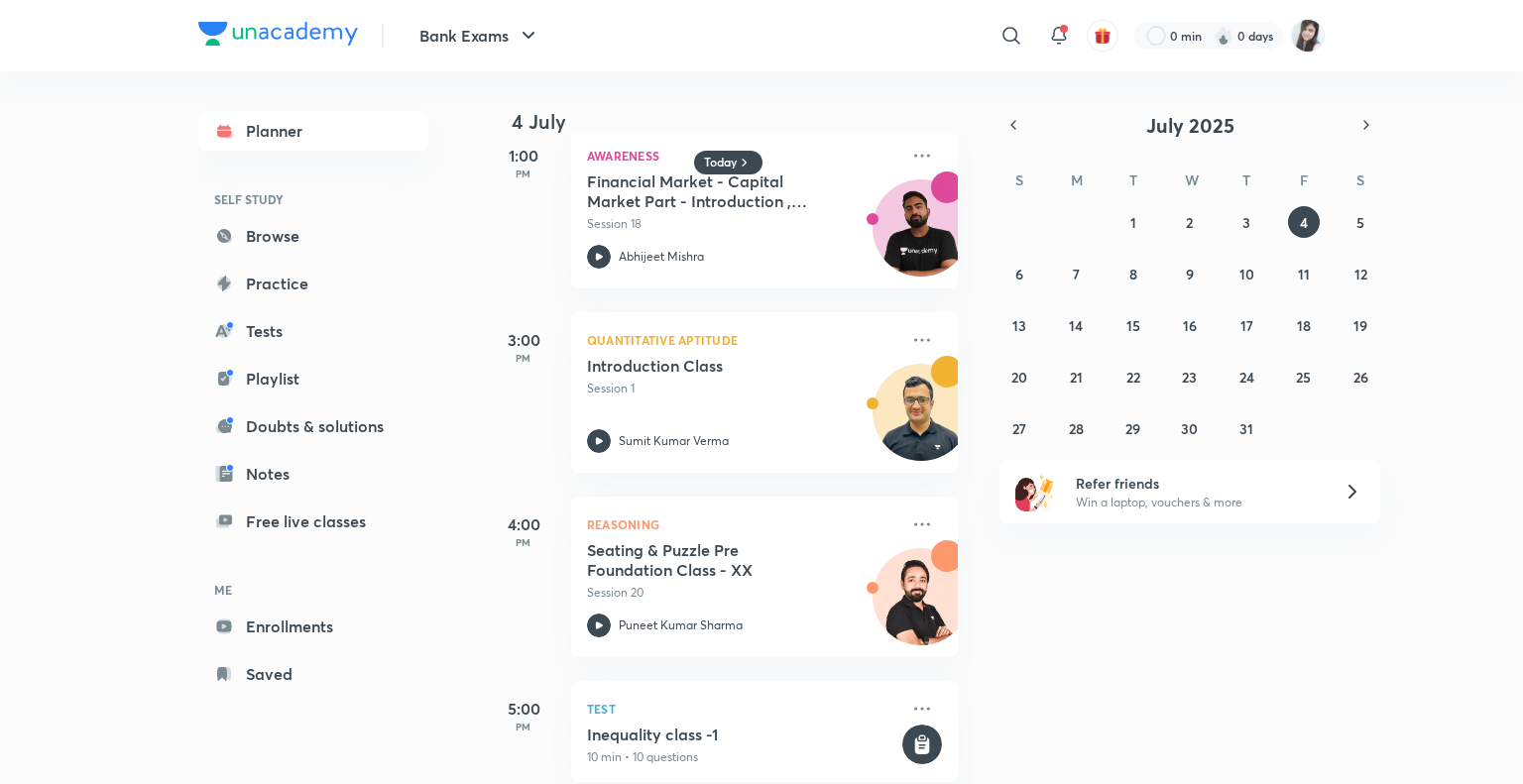scroll, scrollTop: 347, scrollLeft: 0, axis: vertical 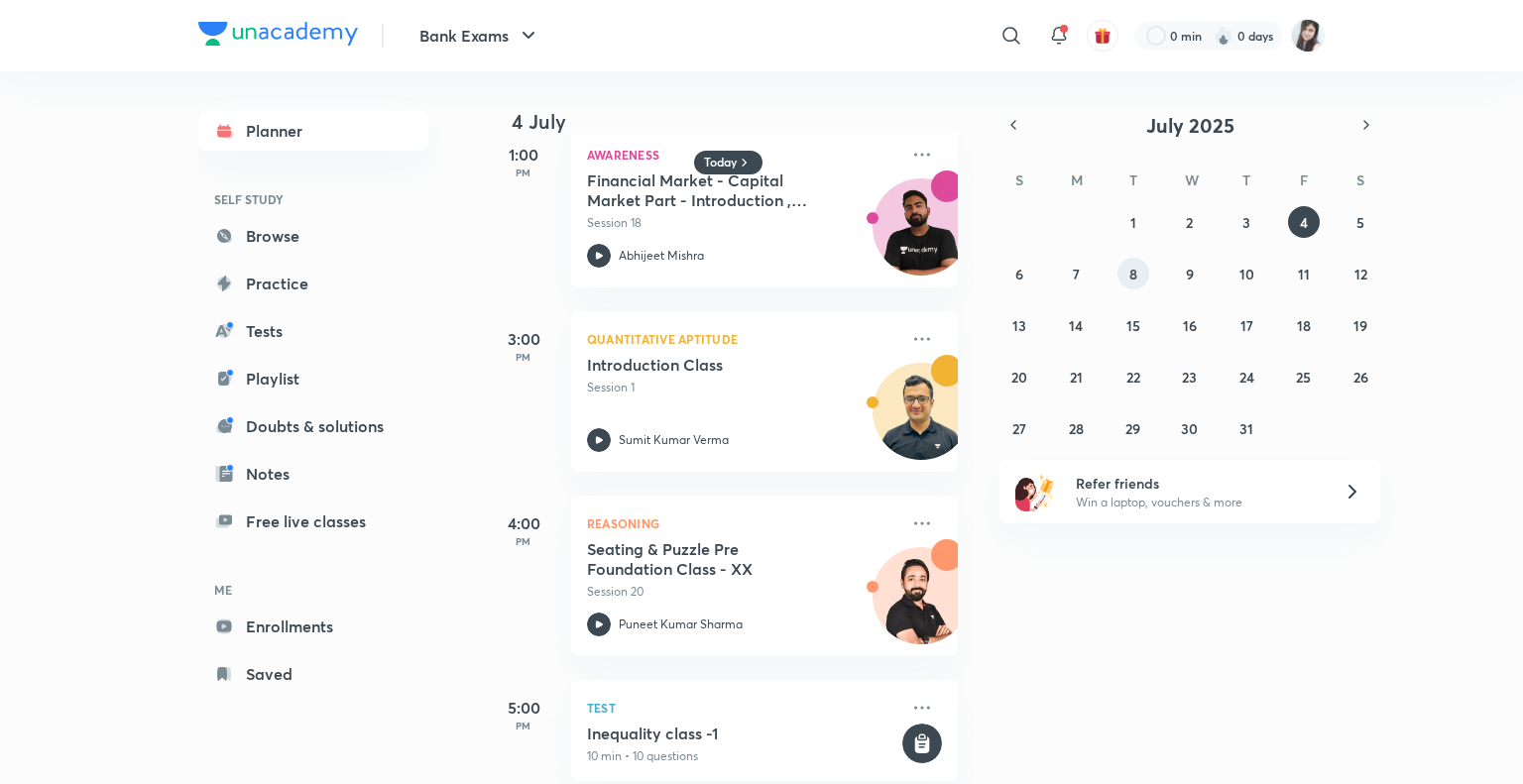 click on "8" at bounding box center (1133, 274) 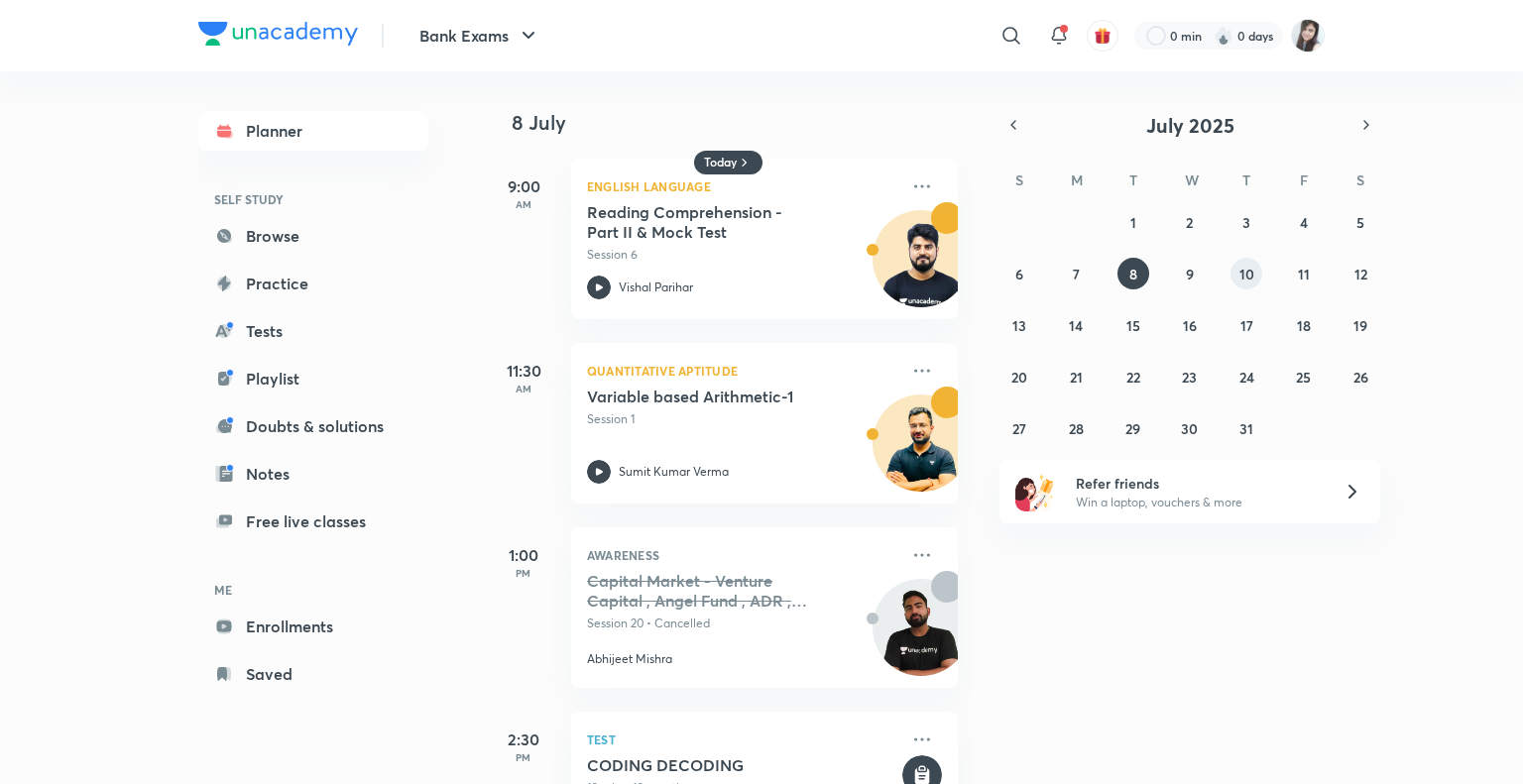 click on "10" at bounding box center (1246, 274) 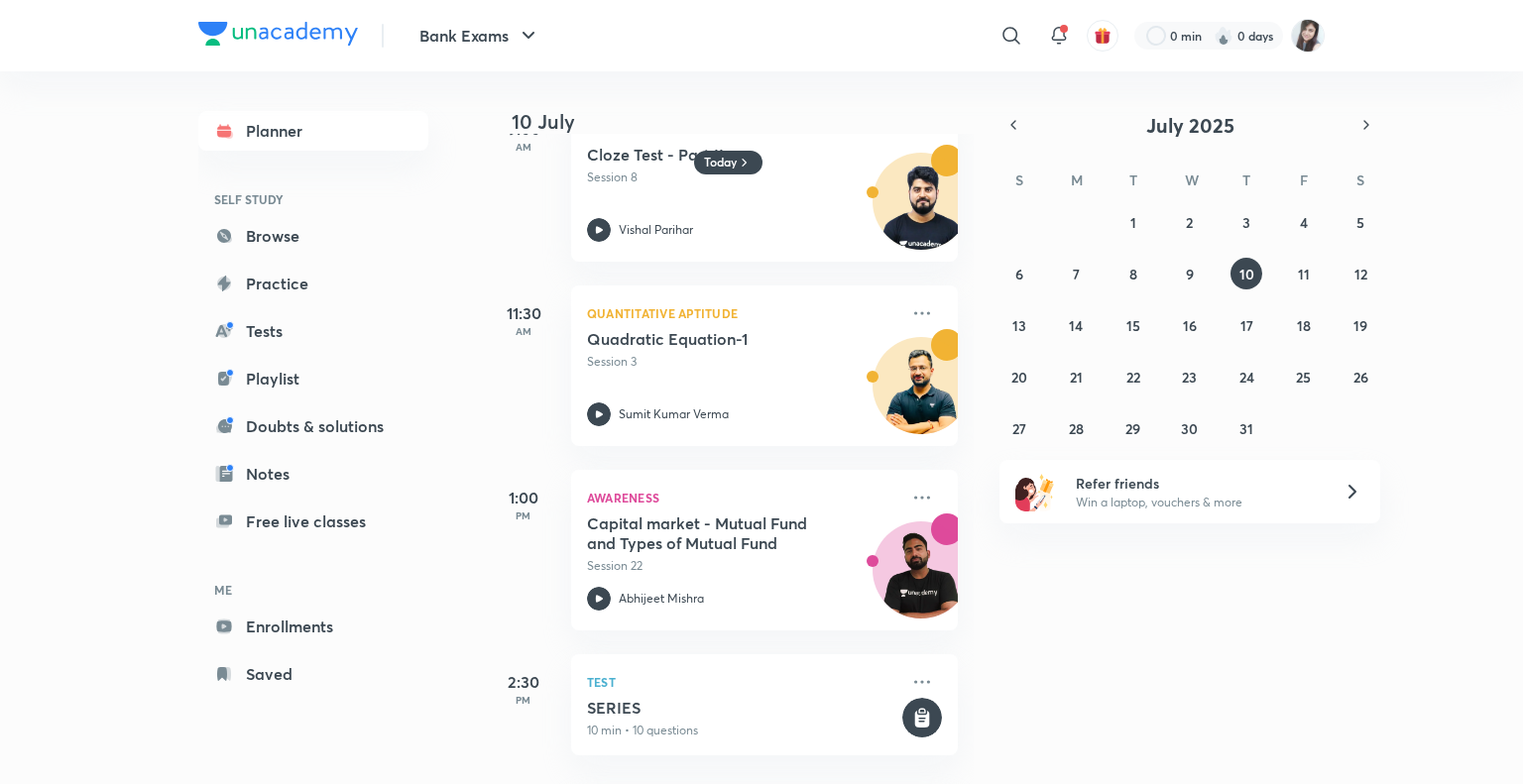 scroll, scrollTop: 58, scrollLeft: 0, axis: vertical 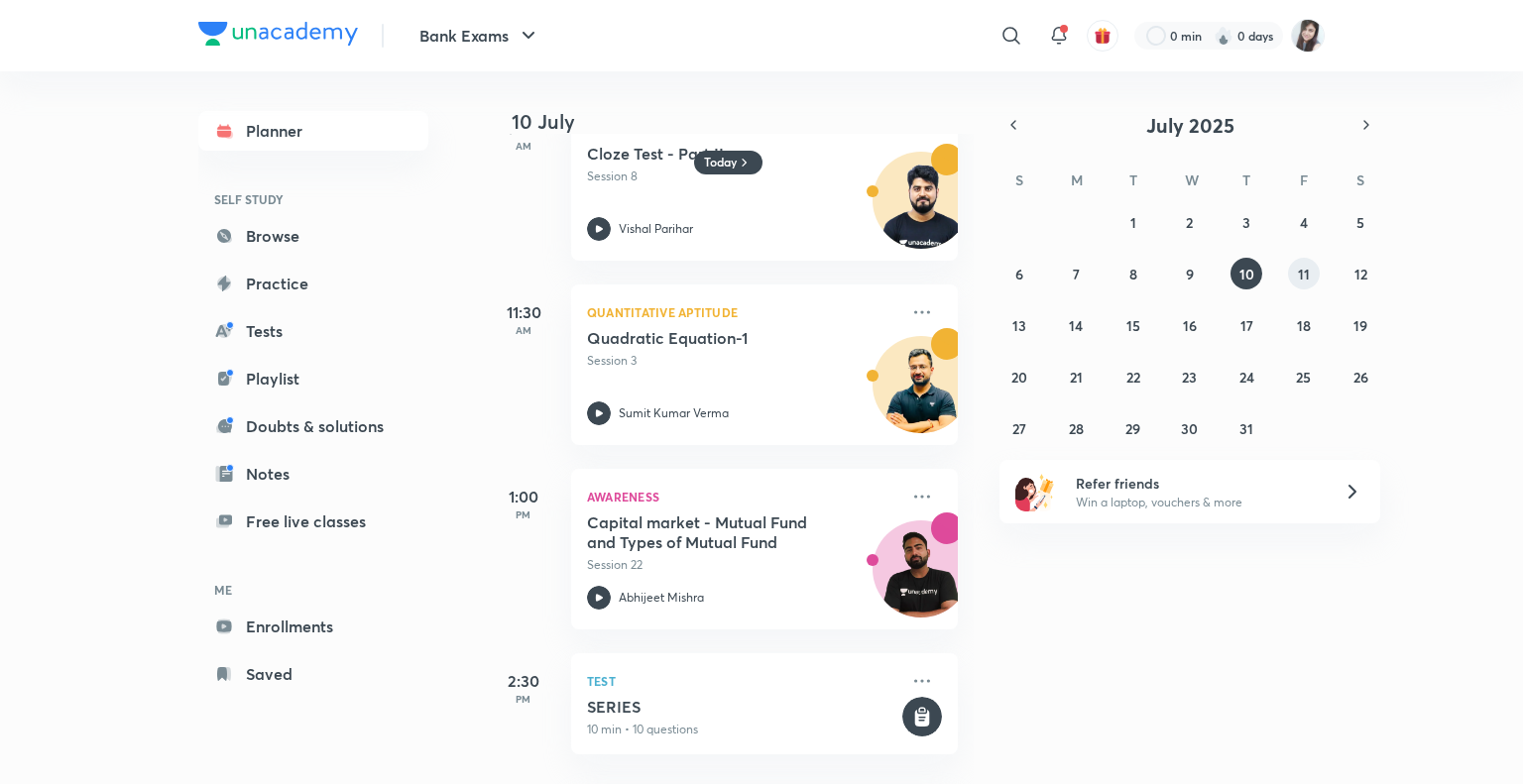 click on "11" at bounding box center (1304, 274) 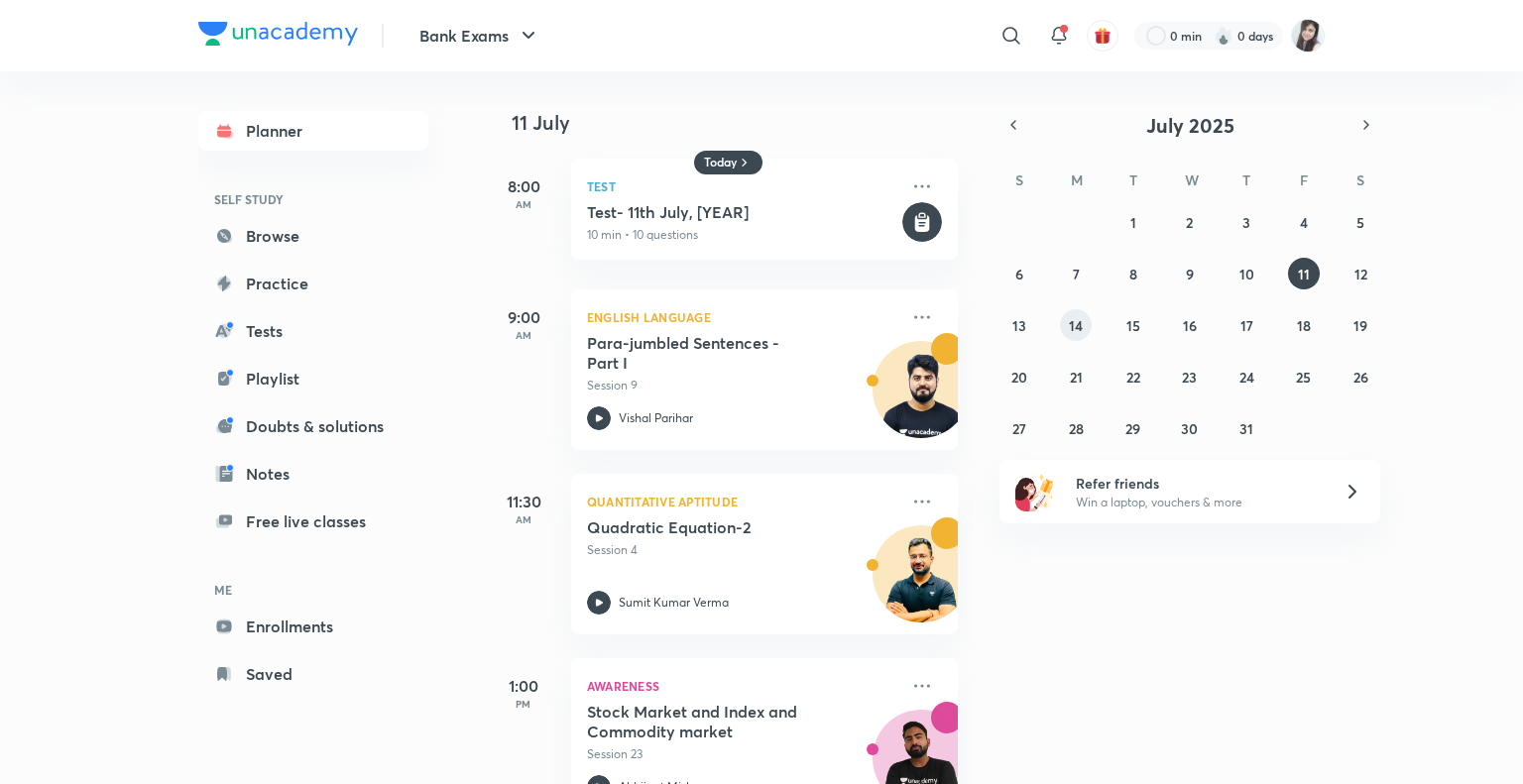 click on "14" at bounding box center (1076, 325) 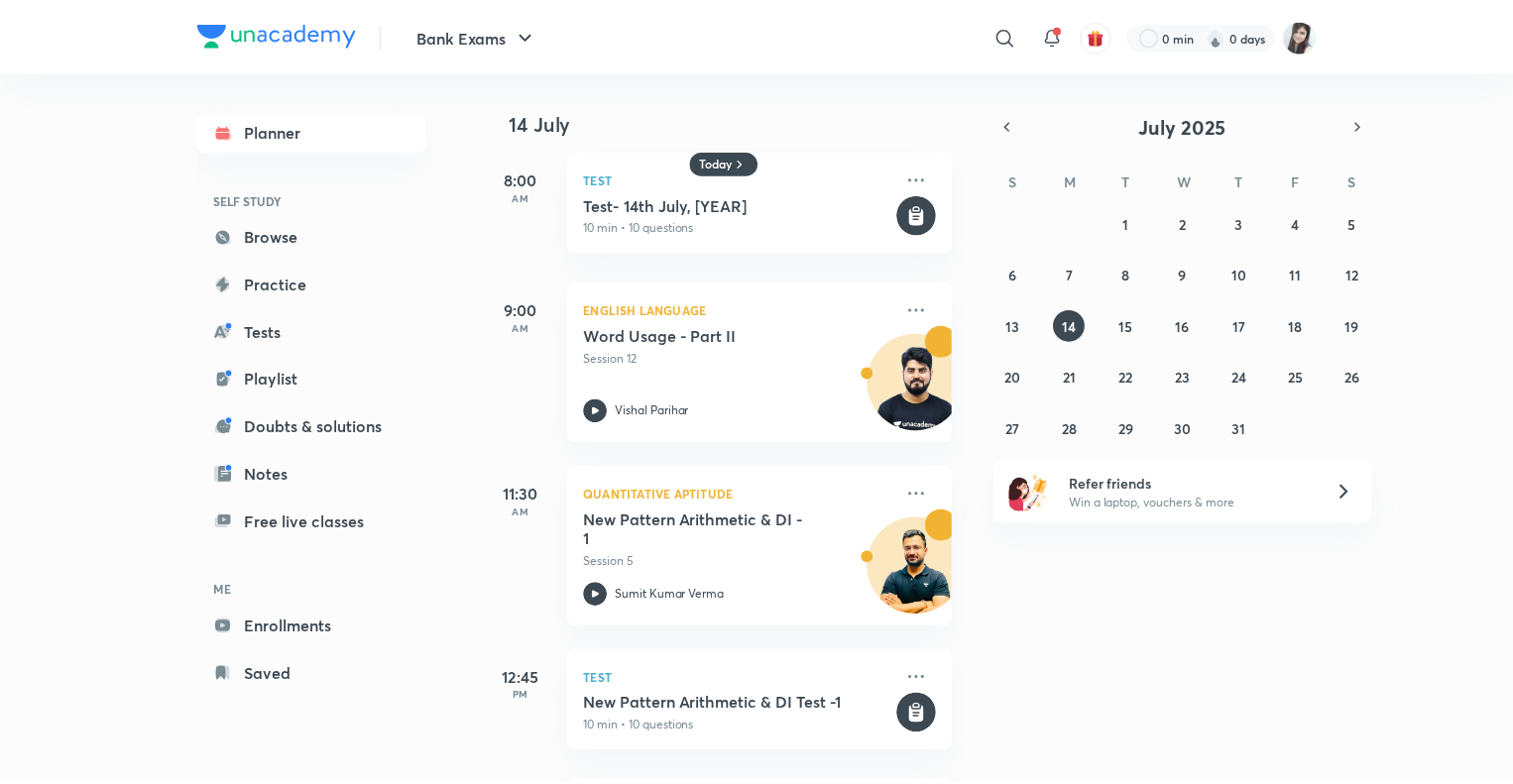 scroll, scrollTop: 0, scrollLeft: 0, axis: both 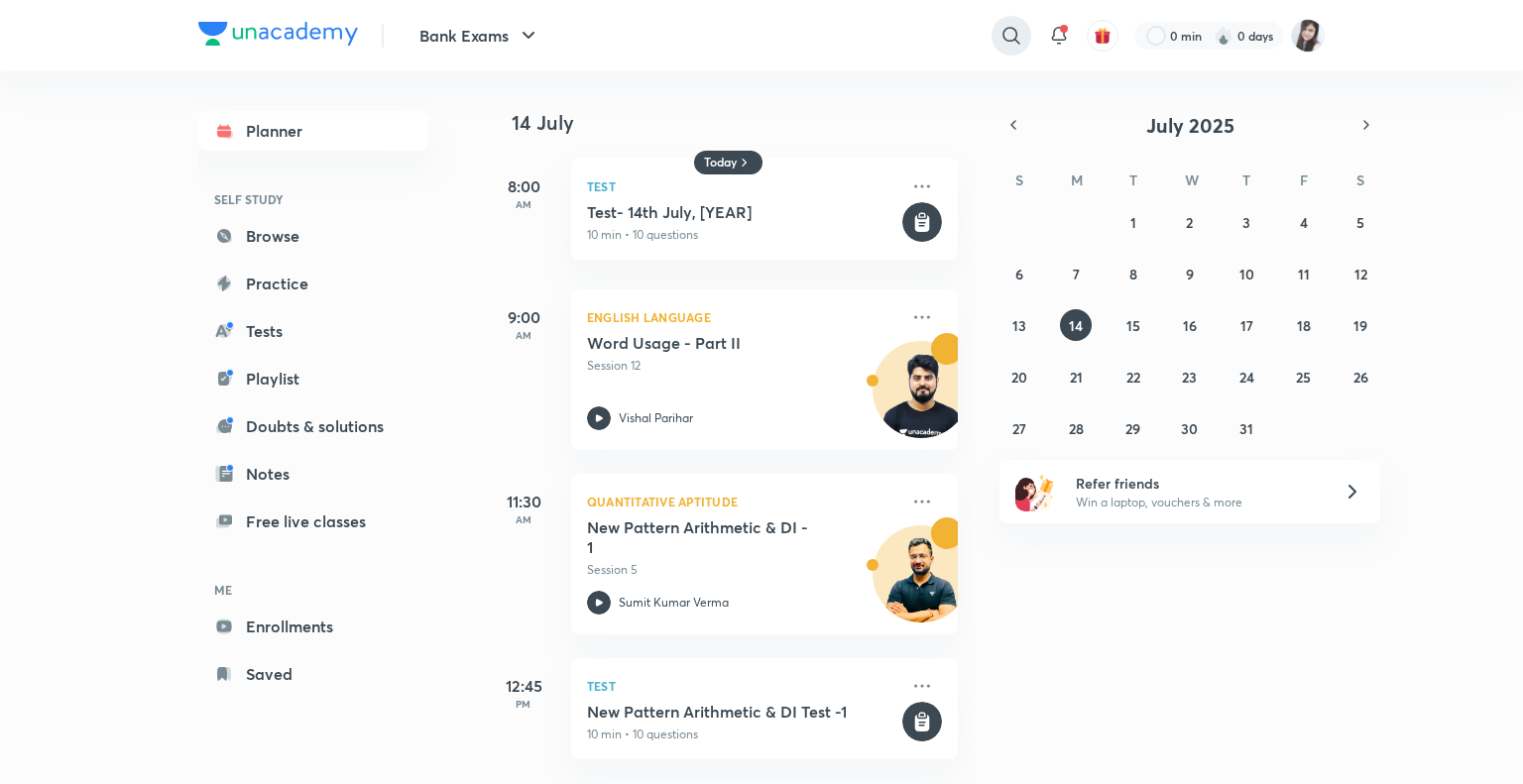 click 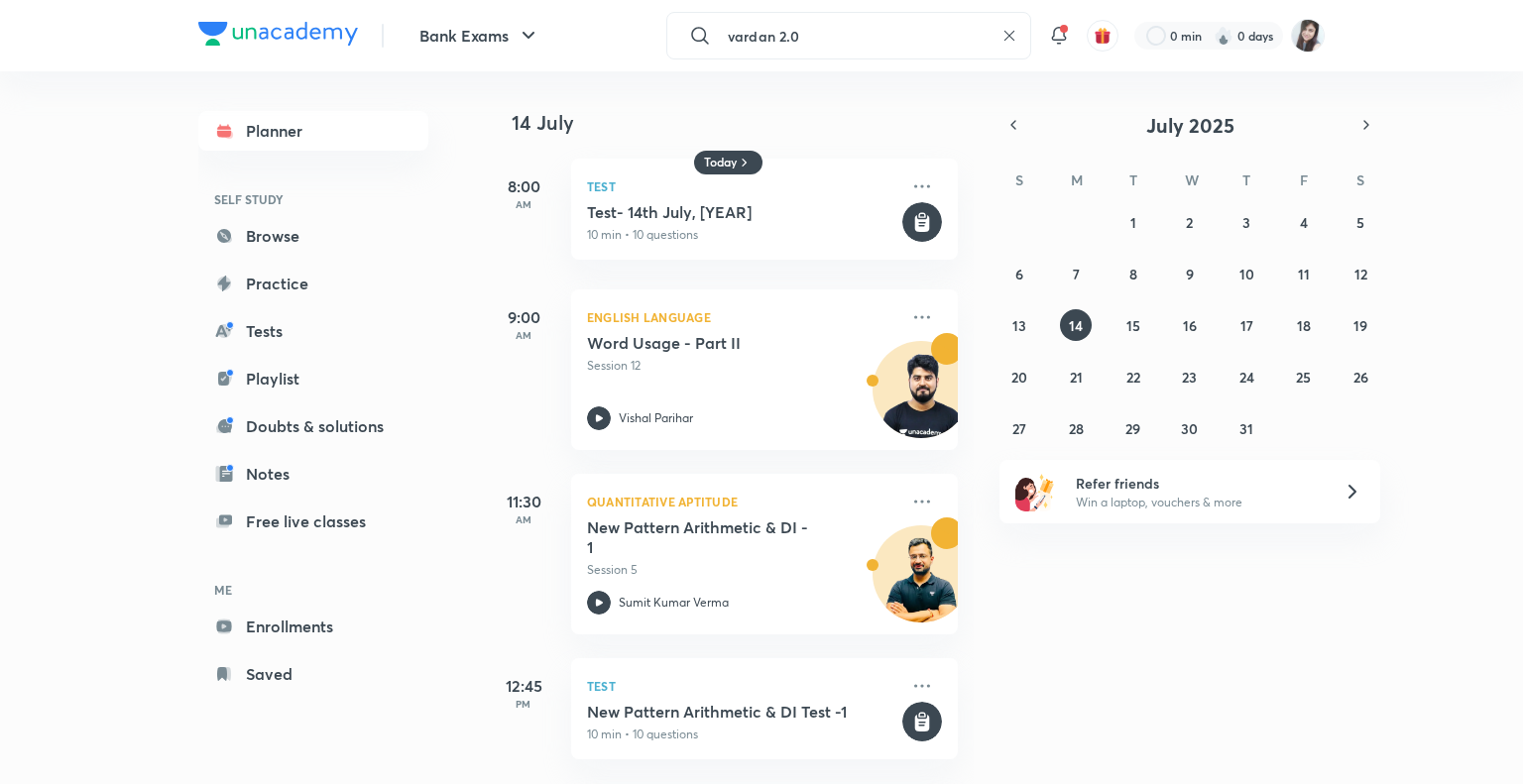 type on "vardan 2.0" 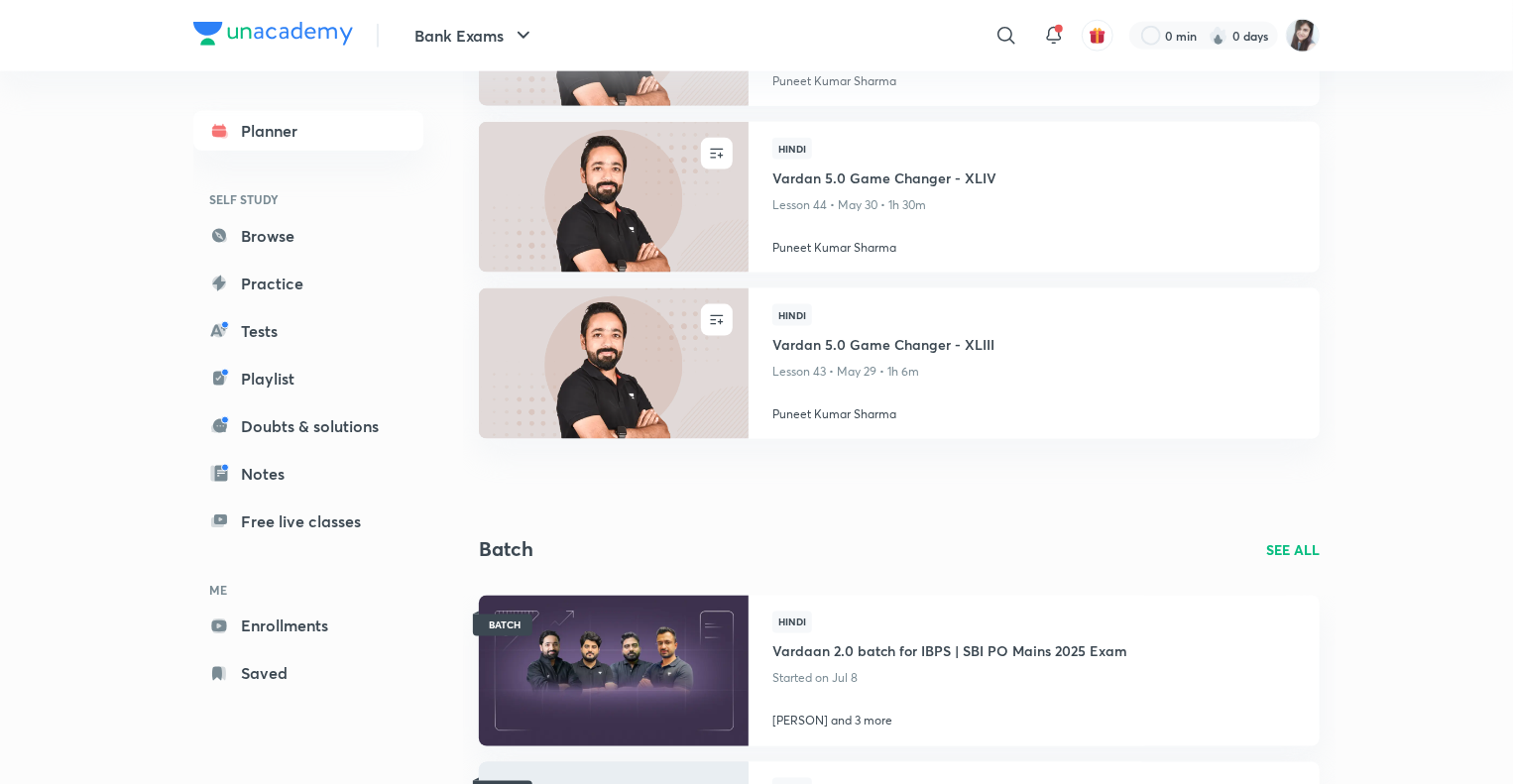 scroll, scrollTop: 1434, scrollLeft: 0, axis: vertical 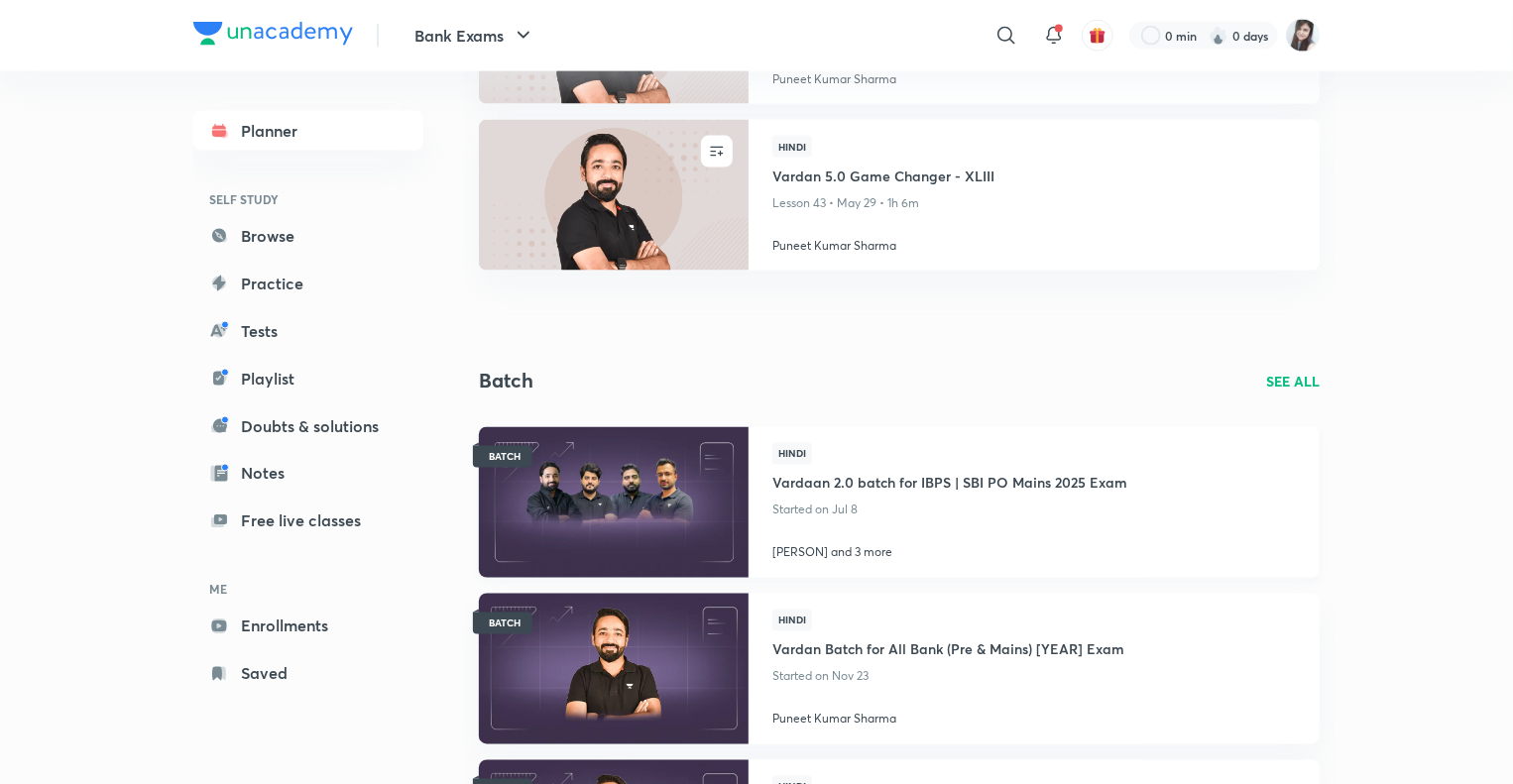 click on "Vardaan 2.0 batch for IBPS | SBI PO Mains 2025 Exam" at bounding box center [950, 481] 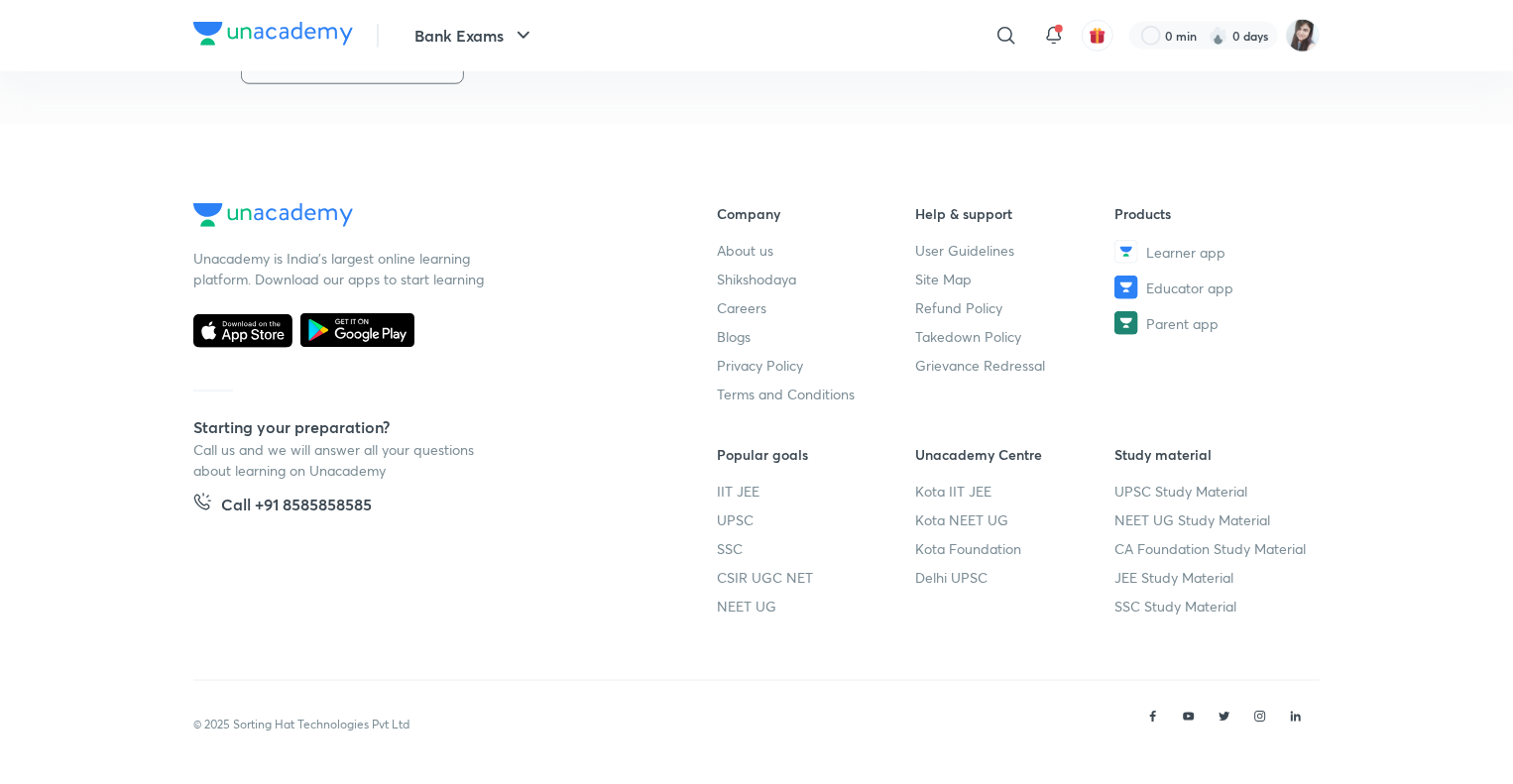 scroll, scrollTop: 0, scrollLeft: 0, axis: both 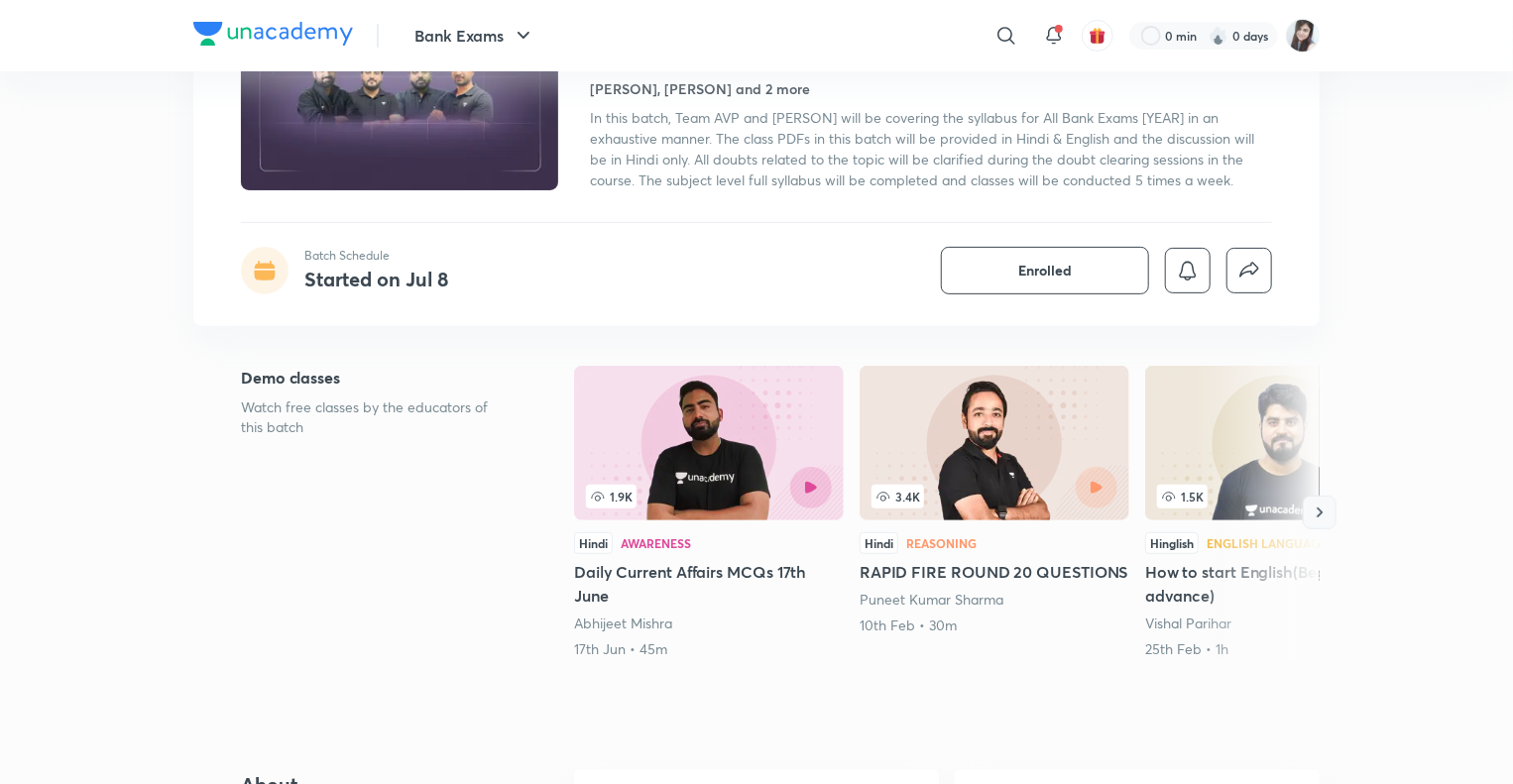 click 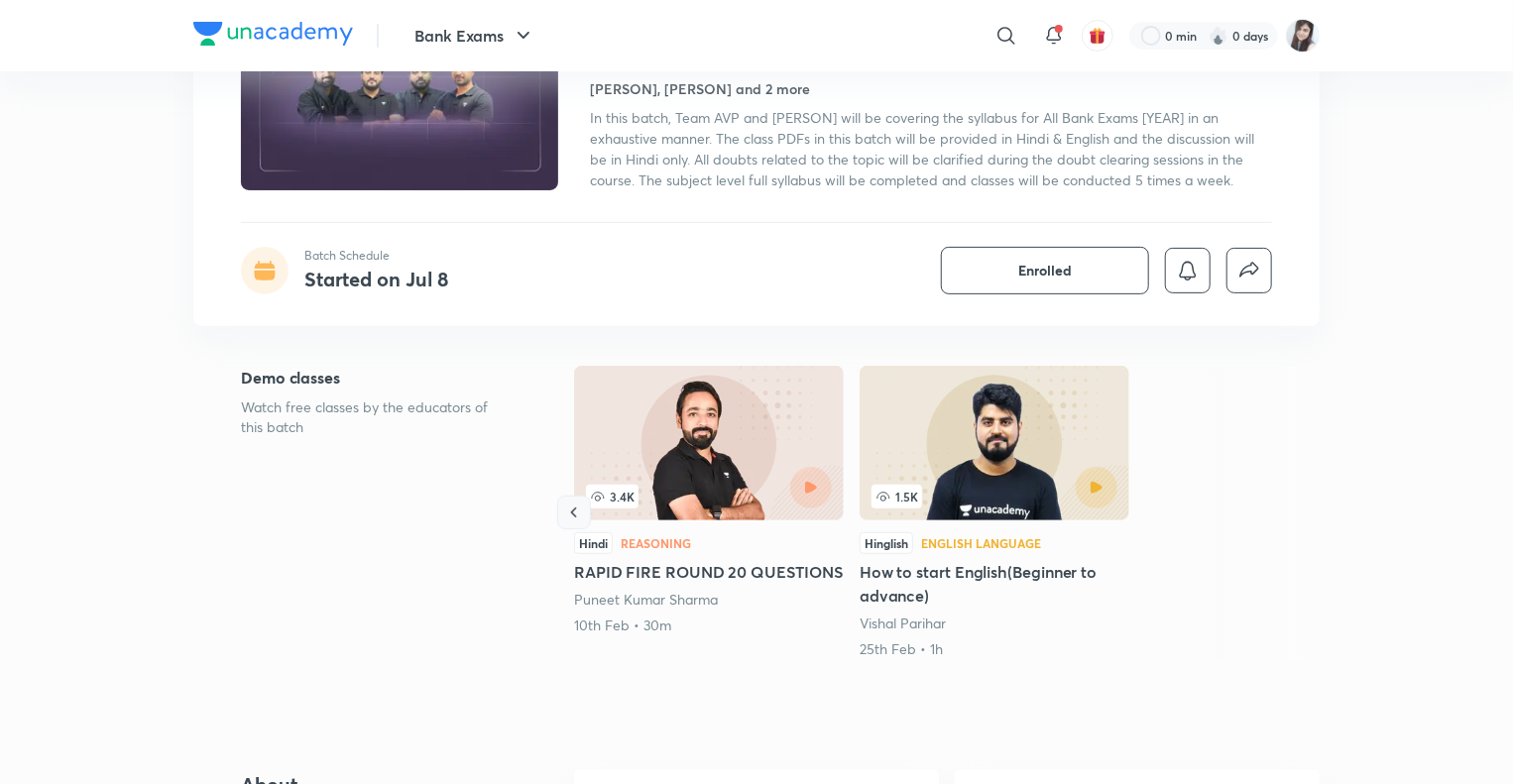 click 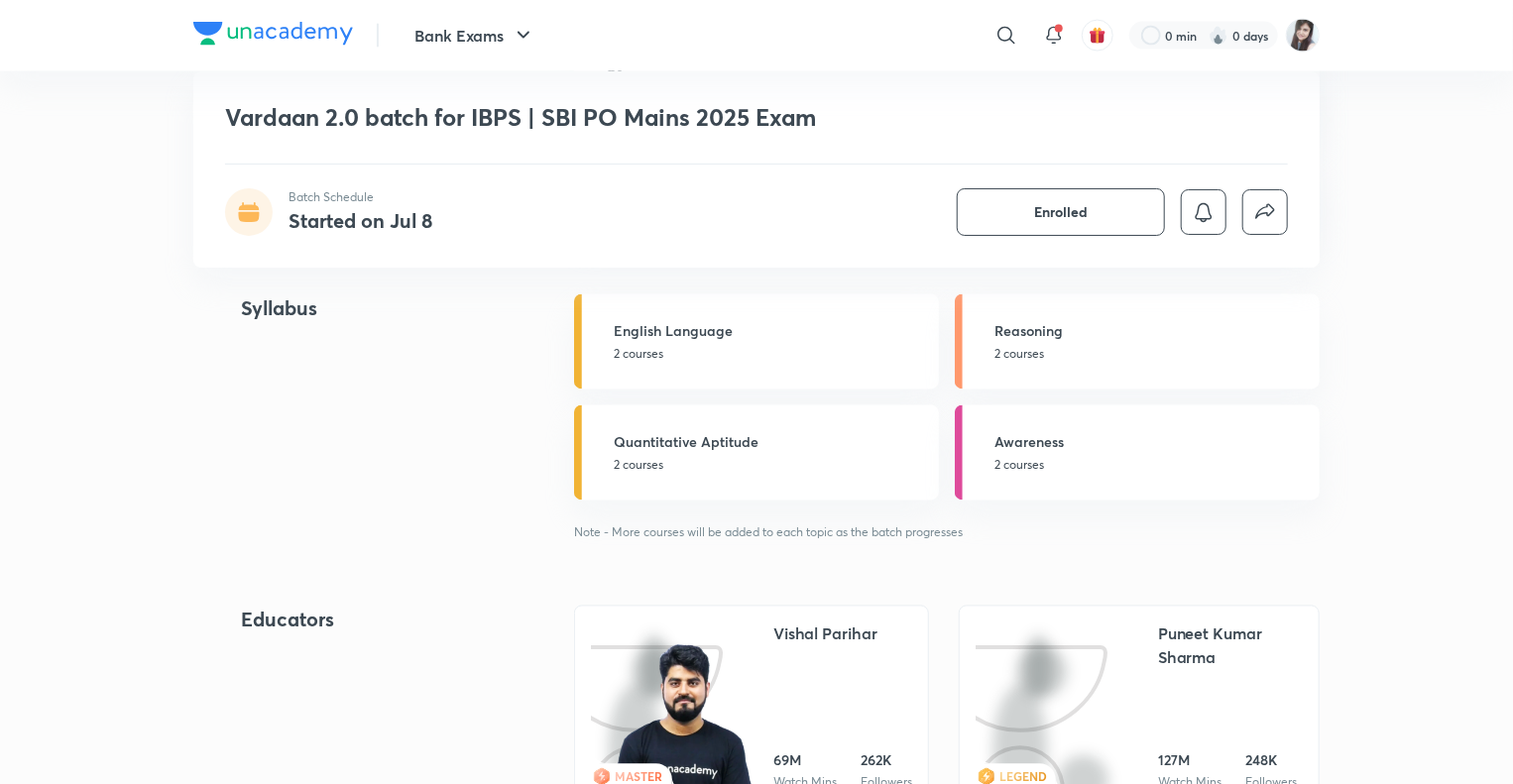 scroll, scrollTop: 1675, scrollLeft: 0, axis: vertical 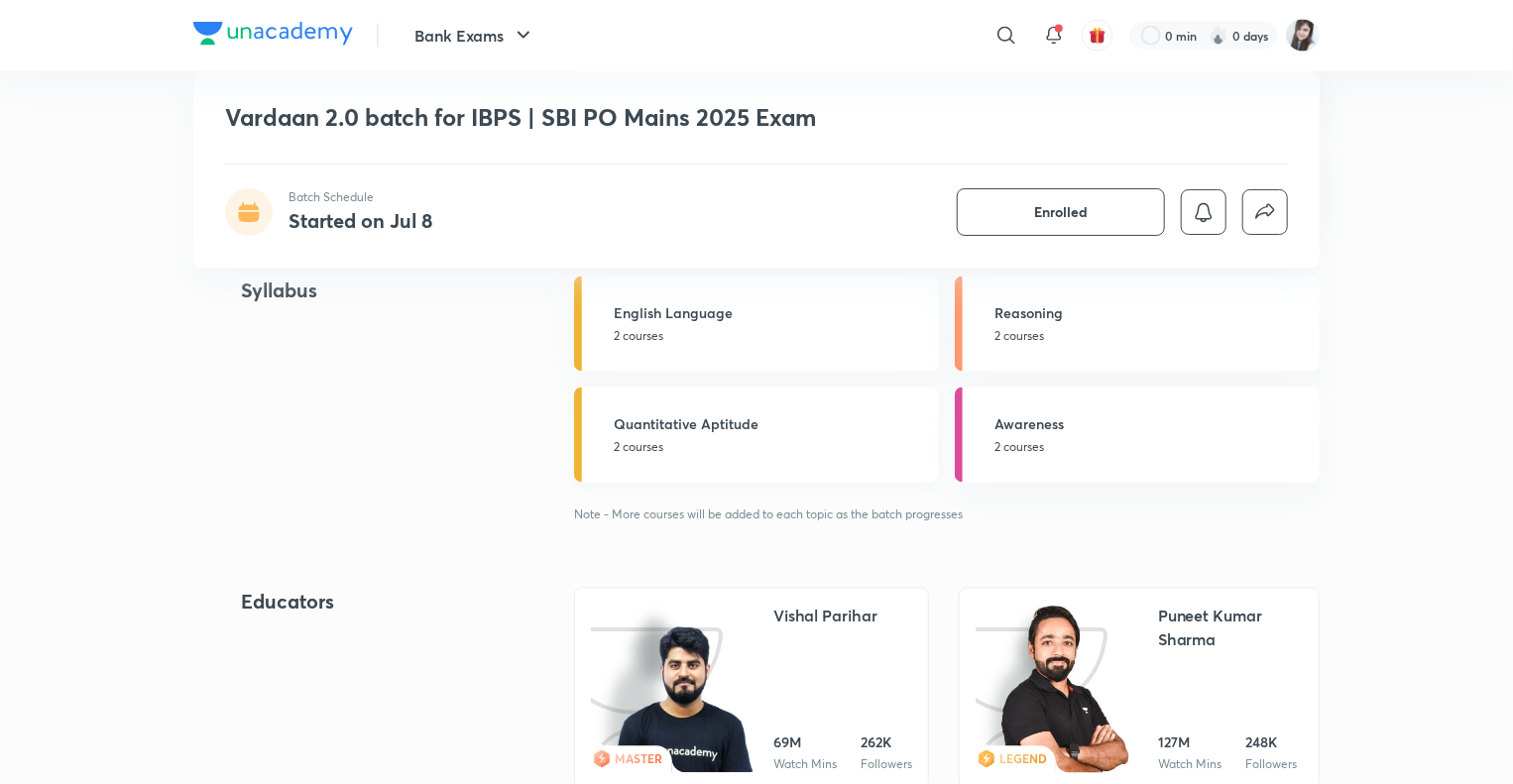 click on "Quantitative Aptitude" at bounding box center [770, 424] 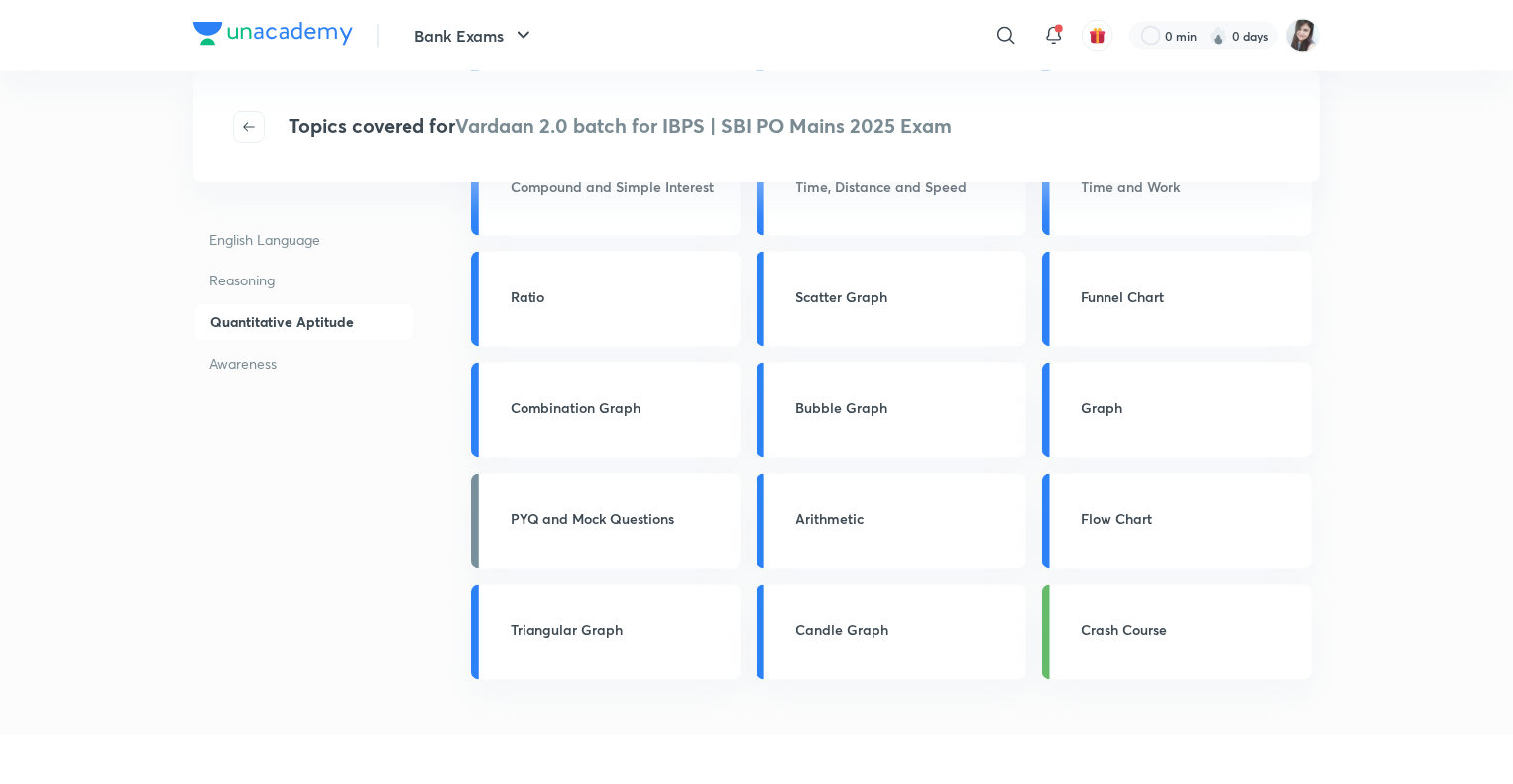 scroll, scrollTop: 0, scrollLeft: 0, axis: both 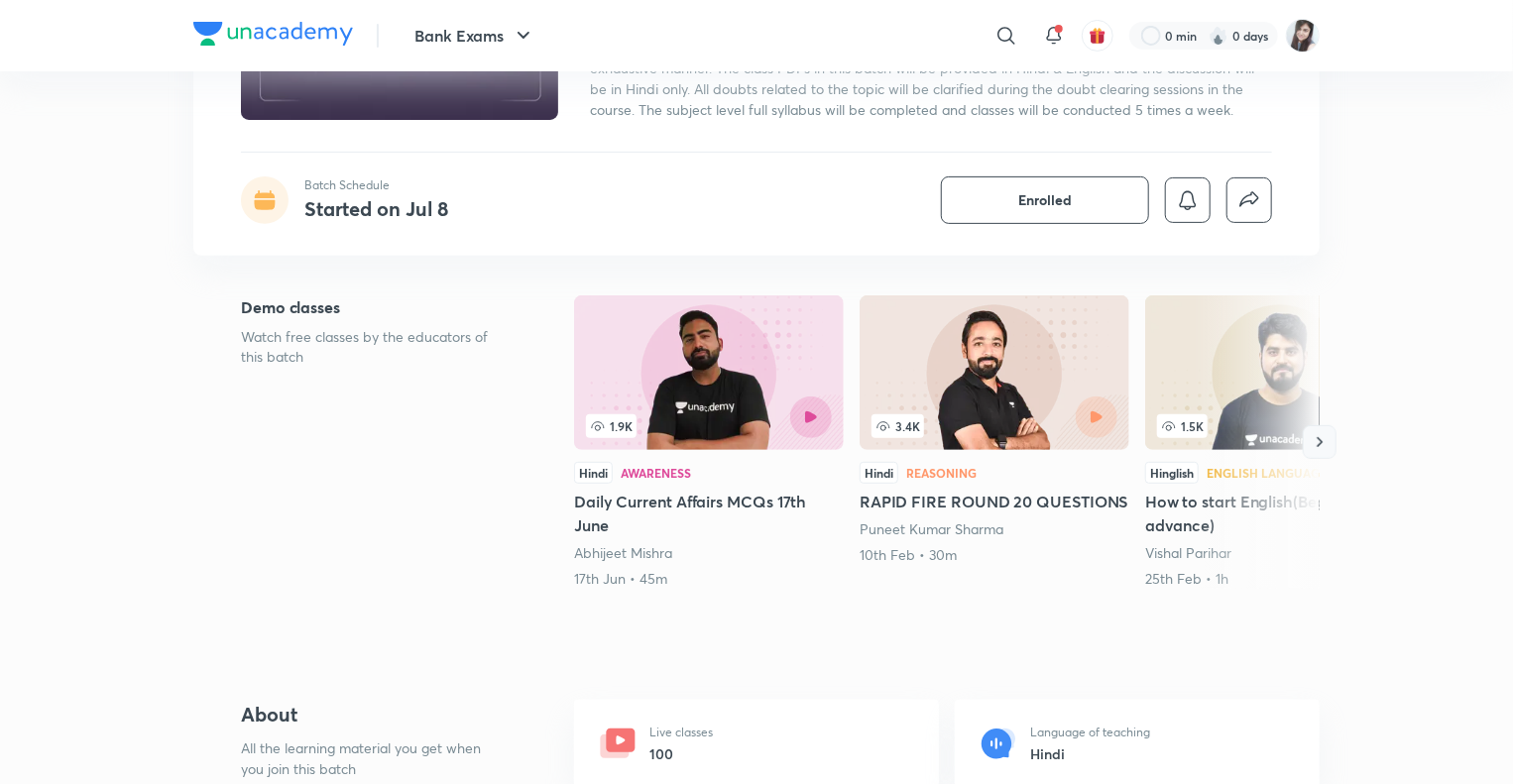 click 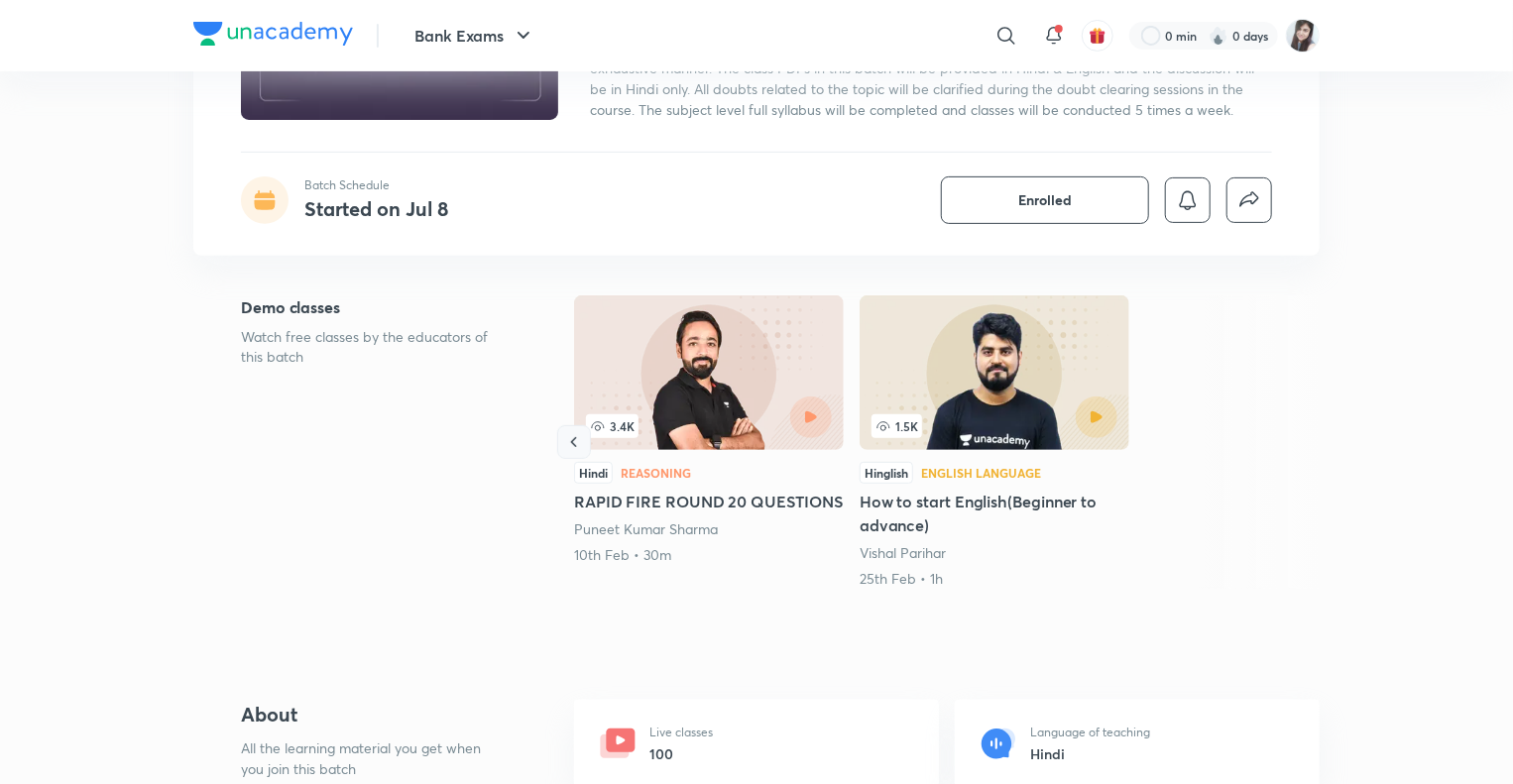 click 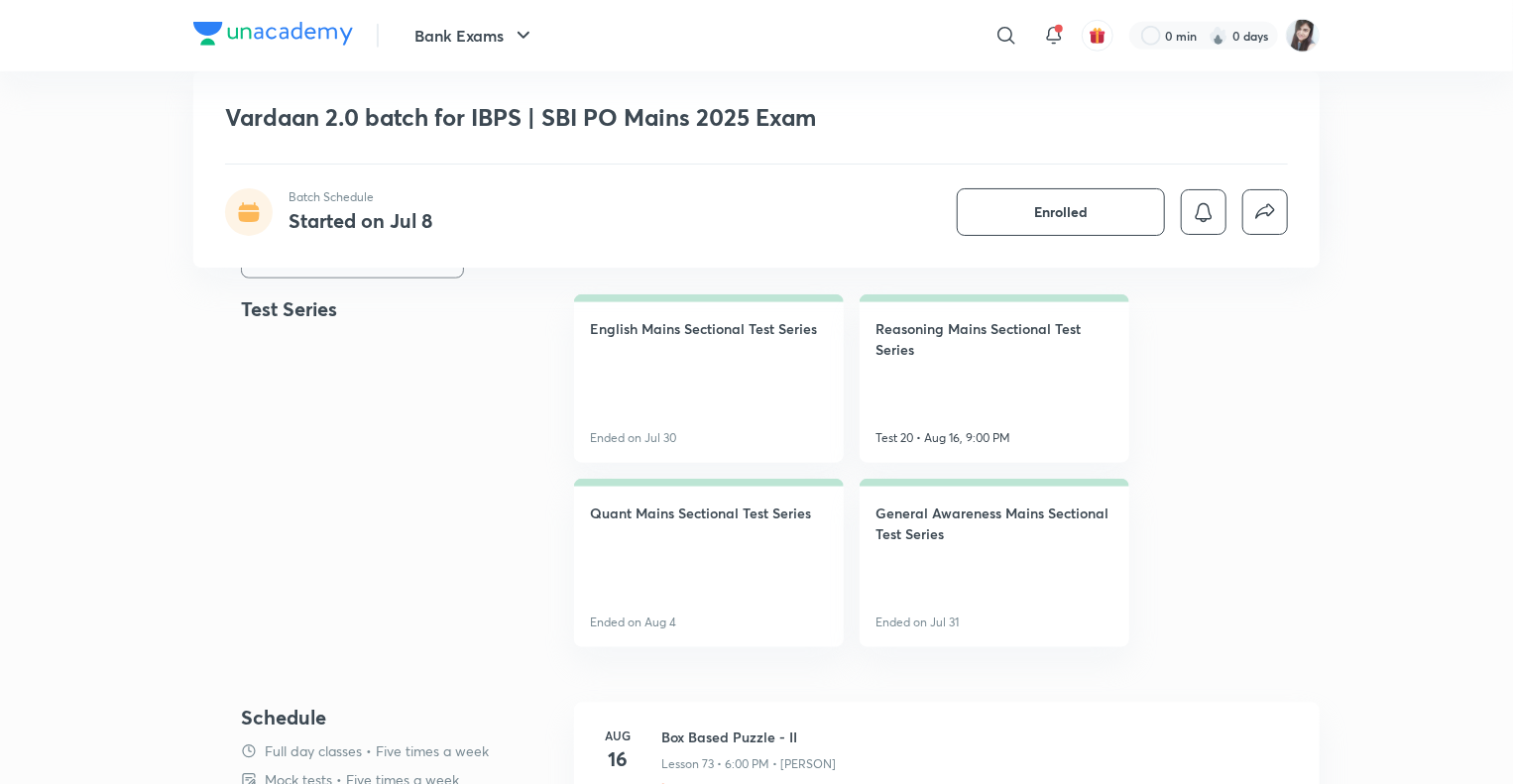 scroll, scrollTop: 833, scrollLeft: 0, axis: vertical 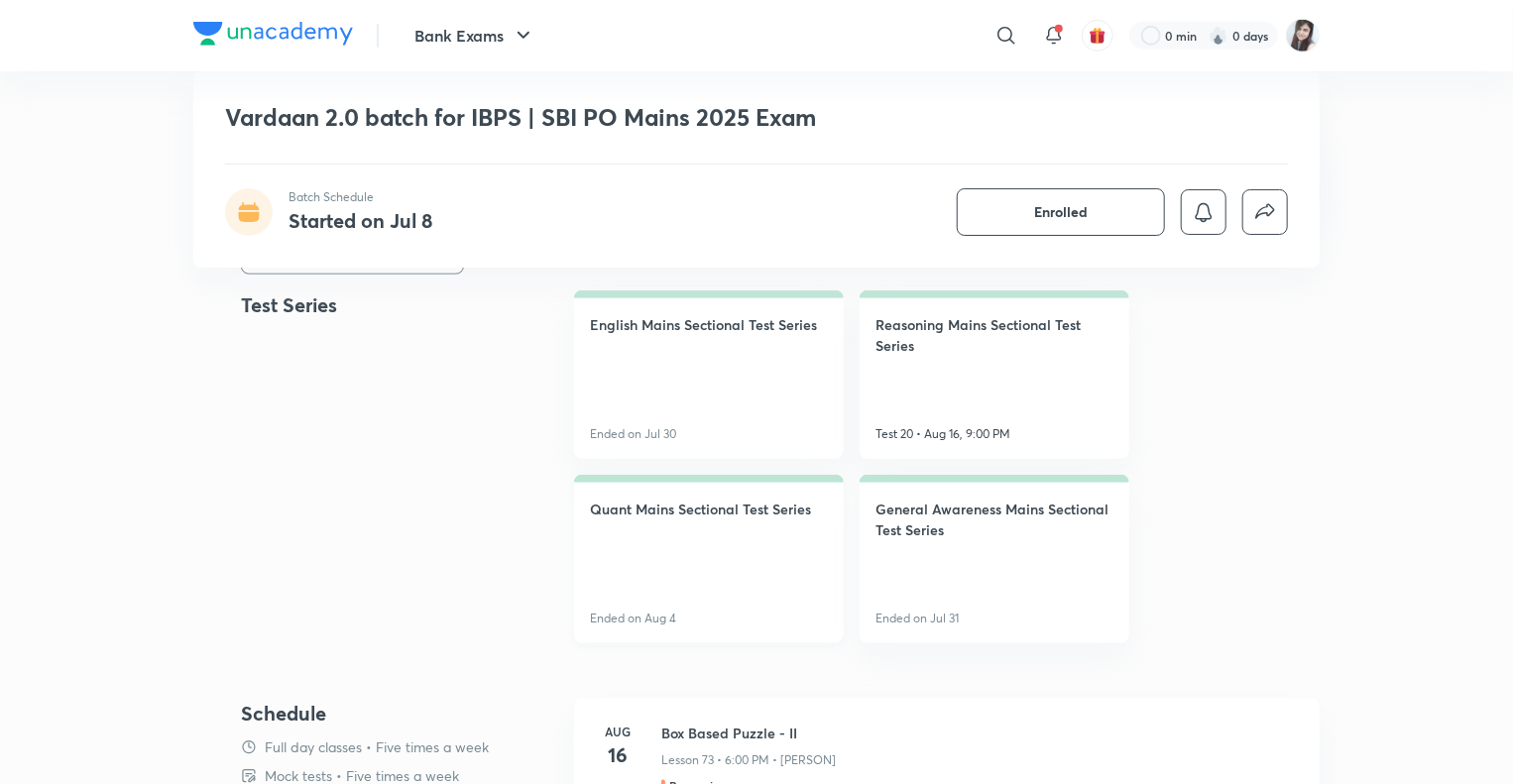 click on "Quant Mains Sectional Test Series" at bounding box center (700, 508) 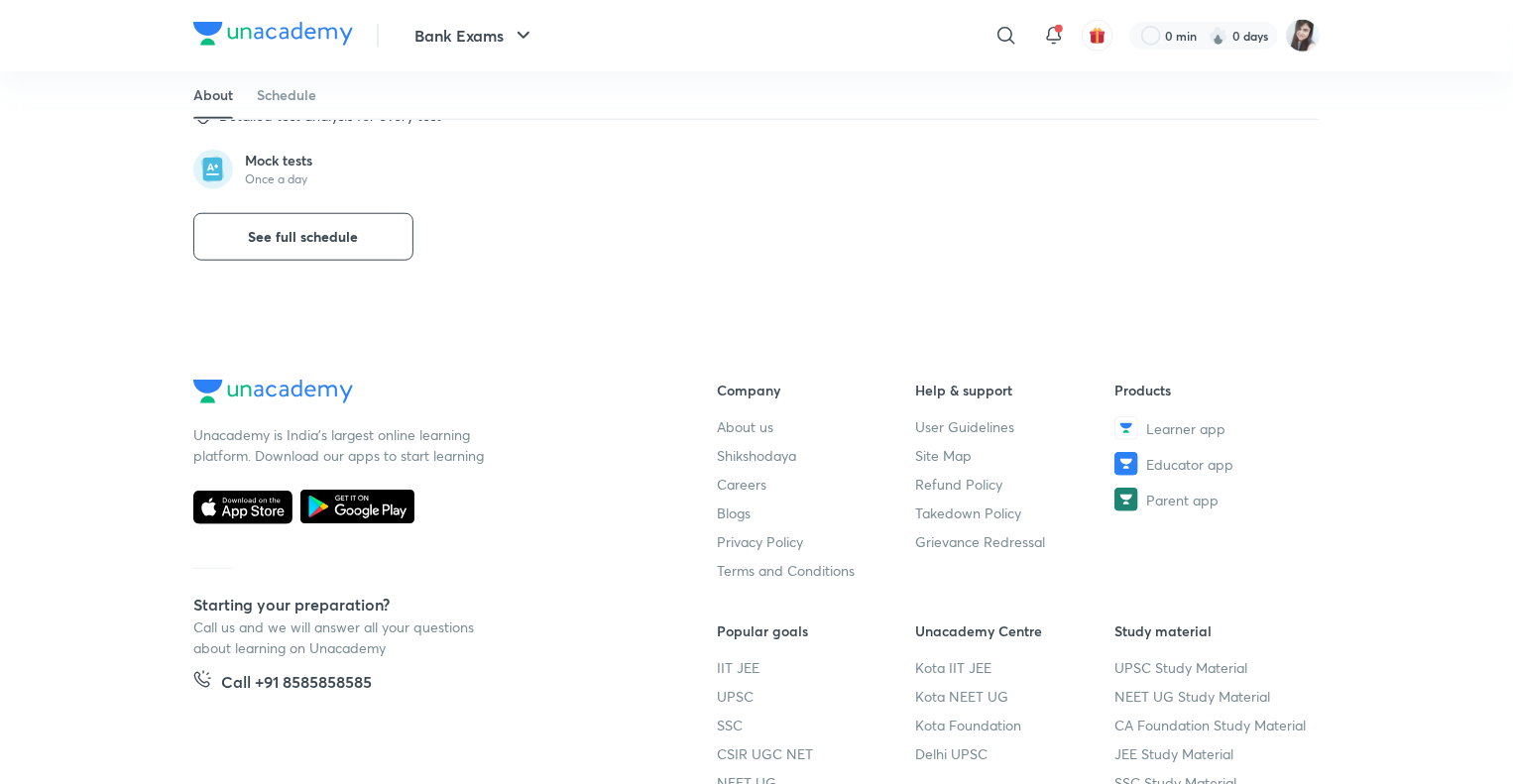 scroll, scrollTop: 0, scrollLeft: 0, axis: both 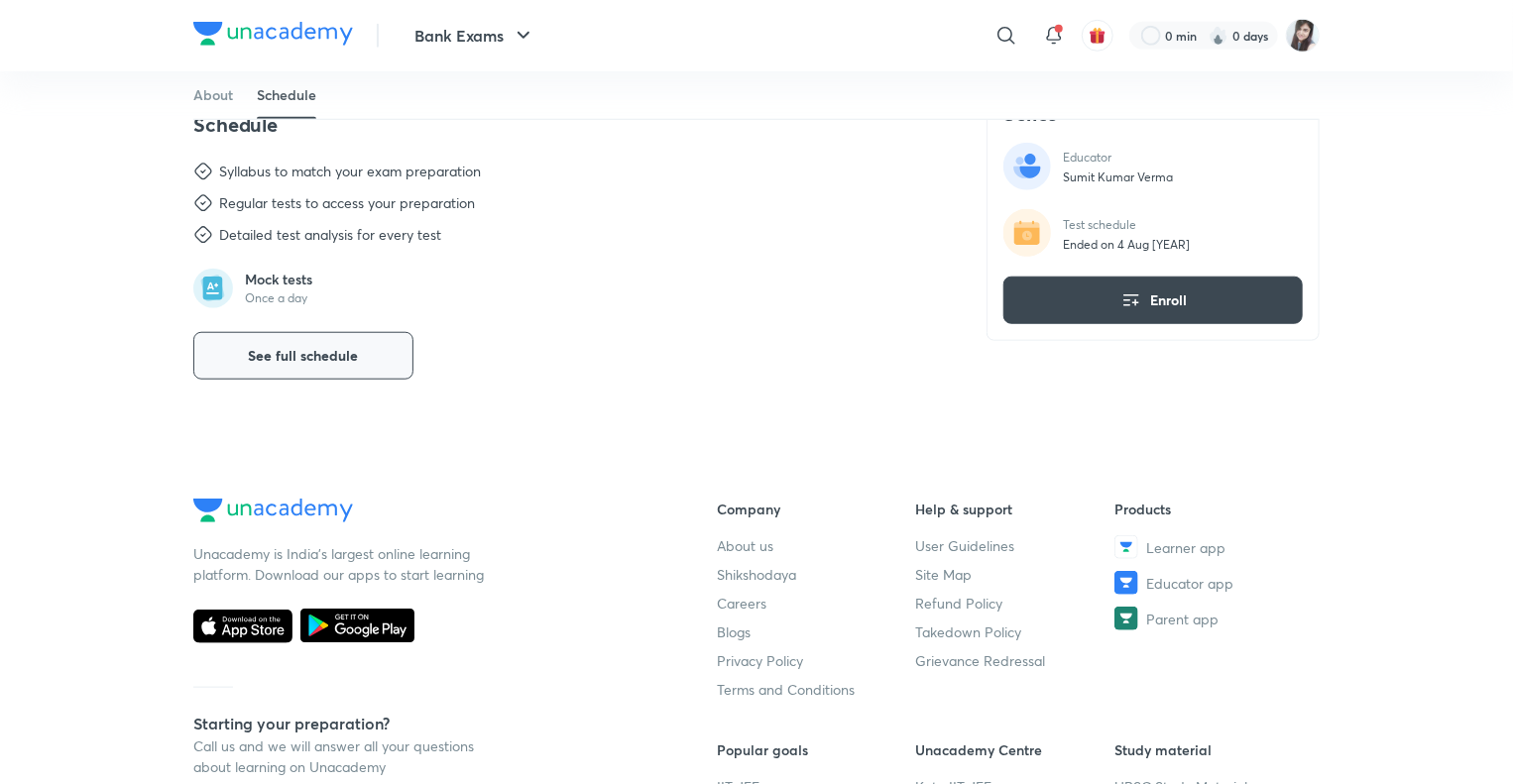 click on "See full schedule" at bounding box center [303, 356] 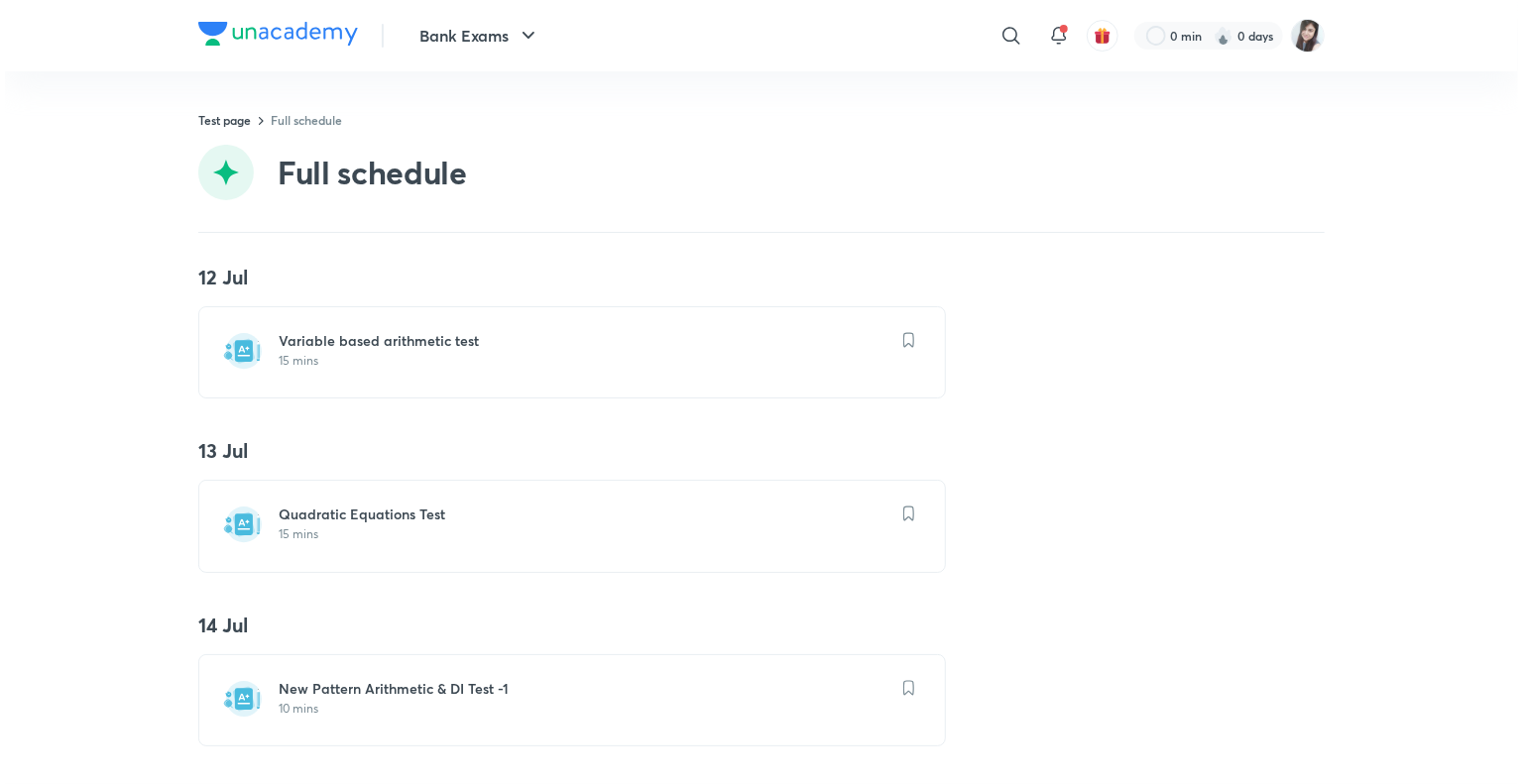 scroll, scrollTop: 0, scrollLeft: 0, axis: both 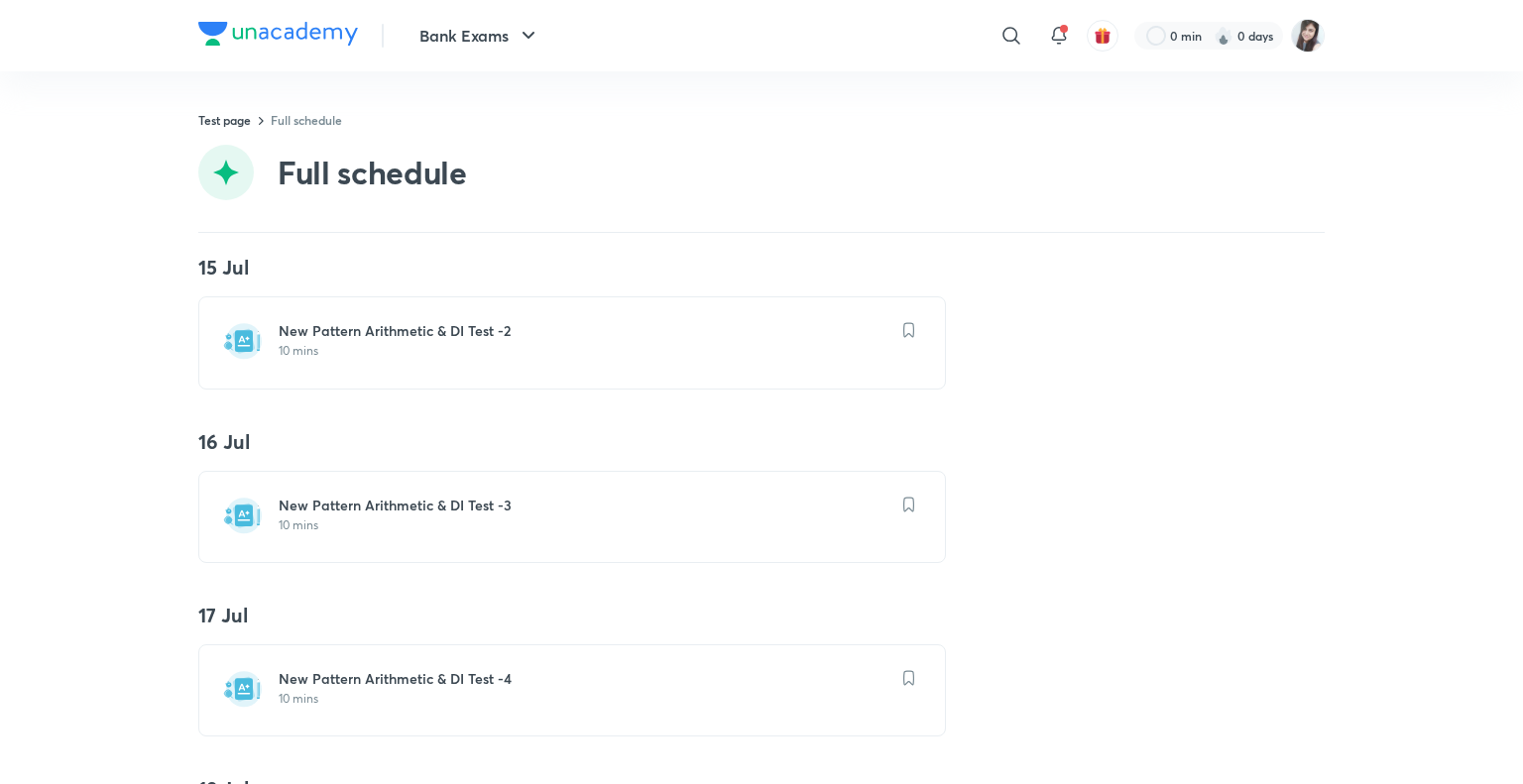 click on "New Pattern Arithmetic & DI Test -3" at bounding box center (584, 505) 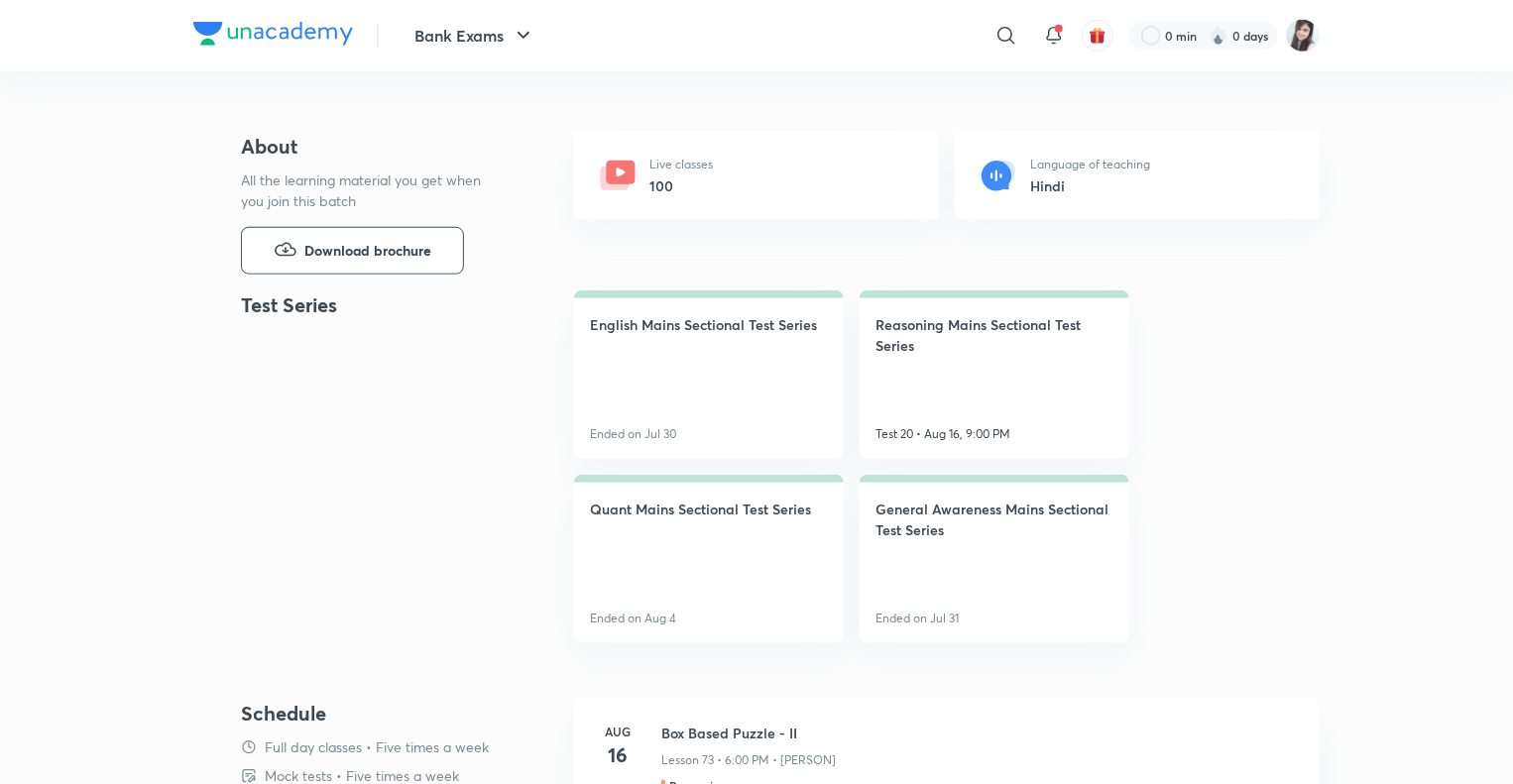 scroll, scrollTop: 0, scrollLeft: 0, axis: both 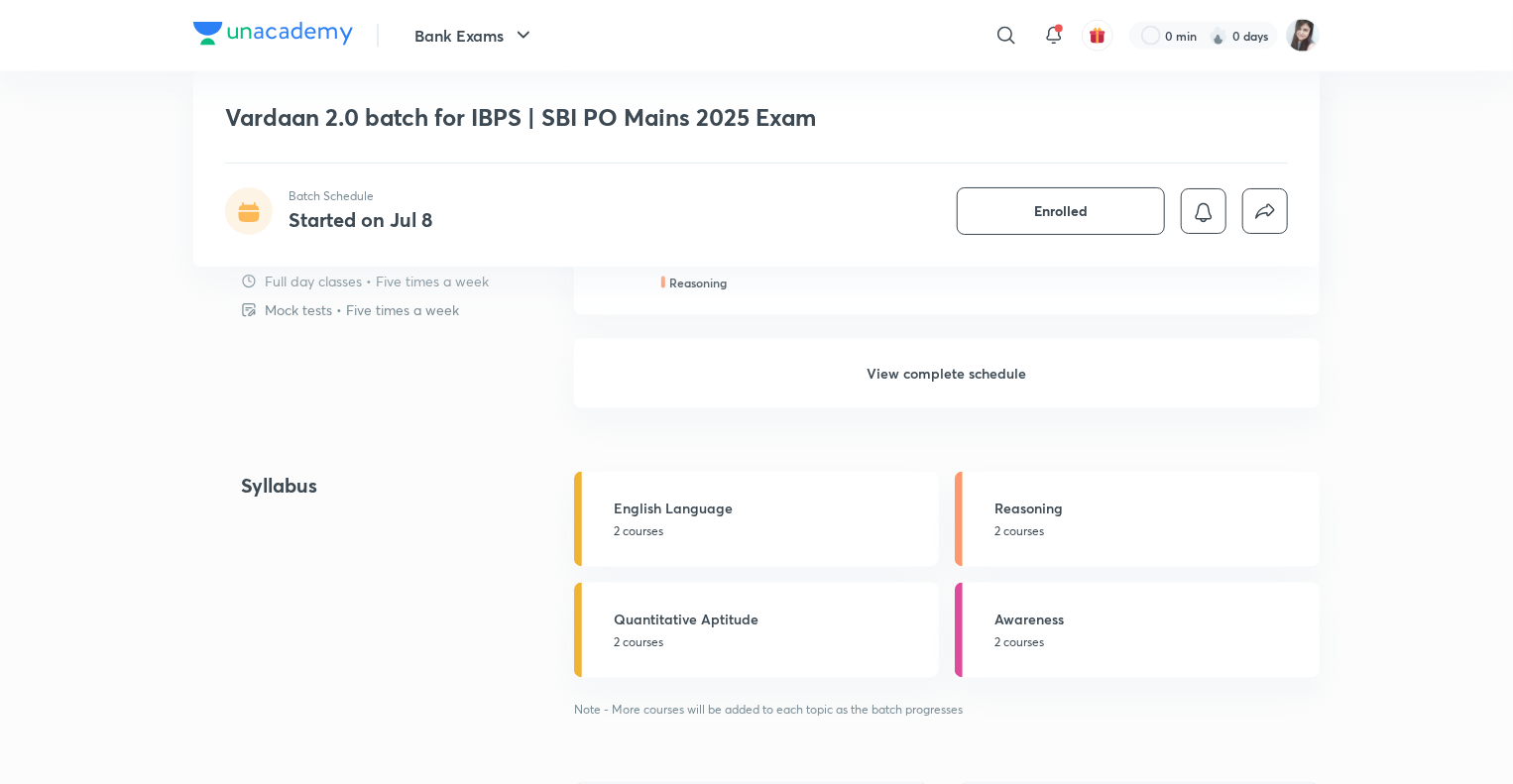 click on "View complete schedule" at bounding box center [947, 374] 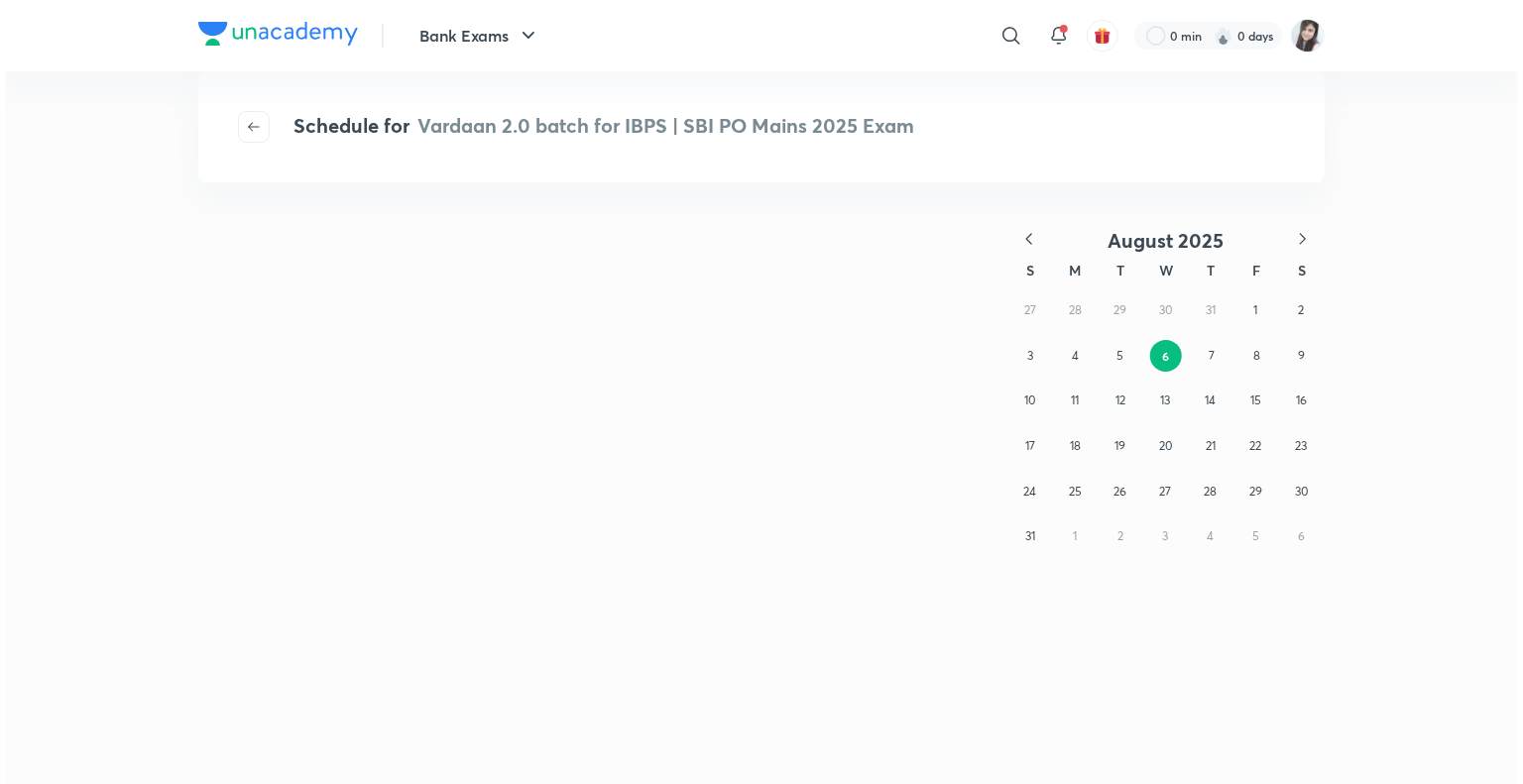 scroll, scrollTop: 0, scrollLeft: 0, axis: both 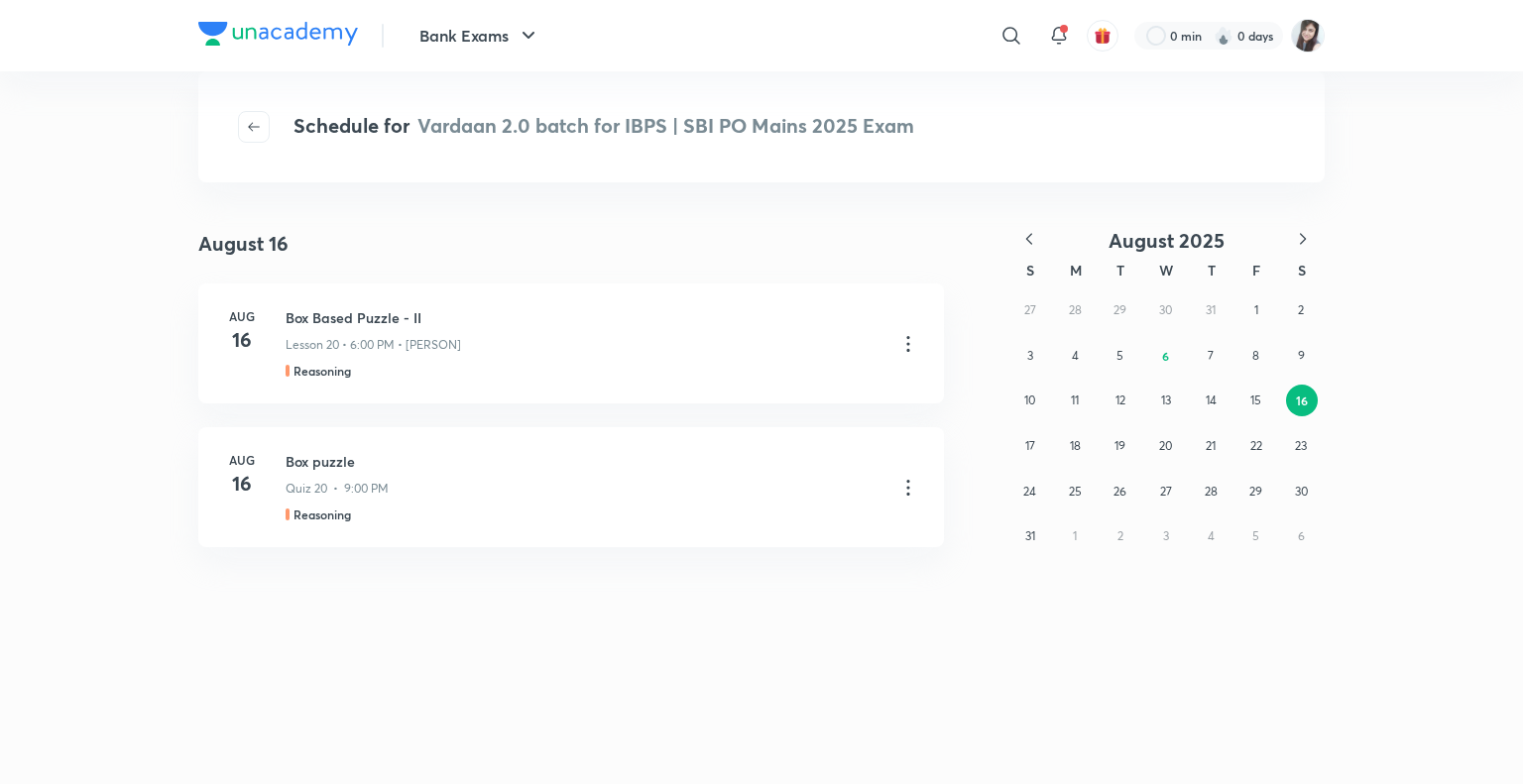 click 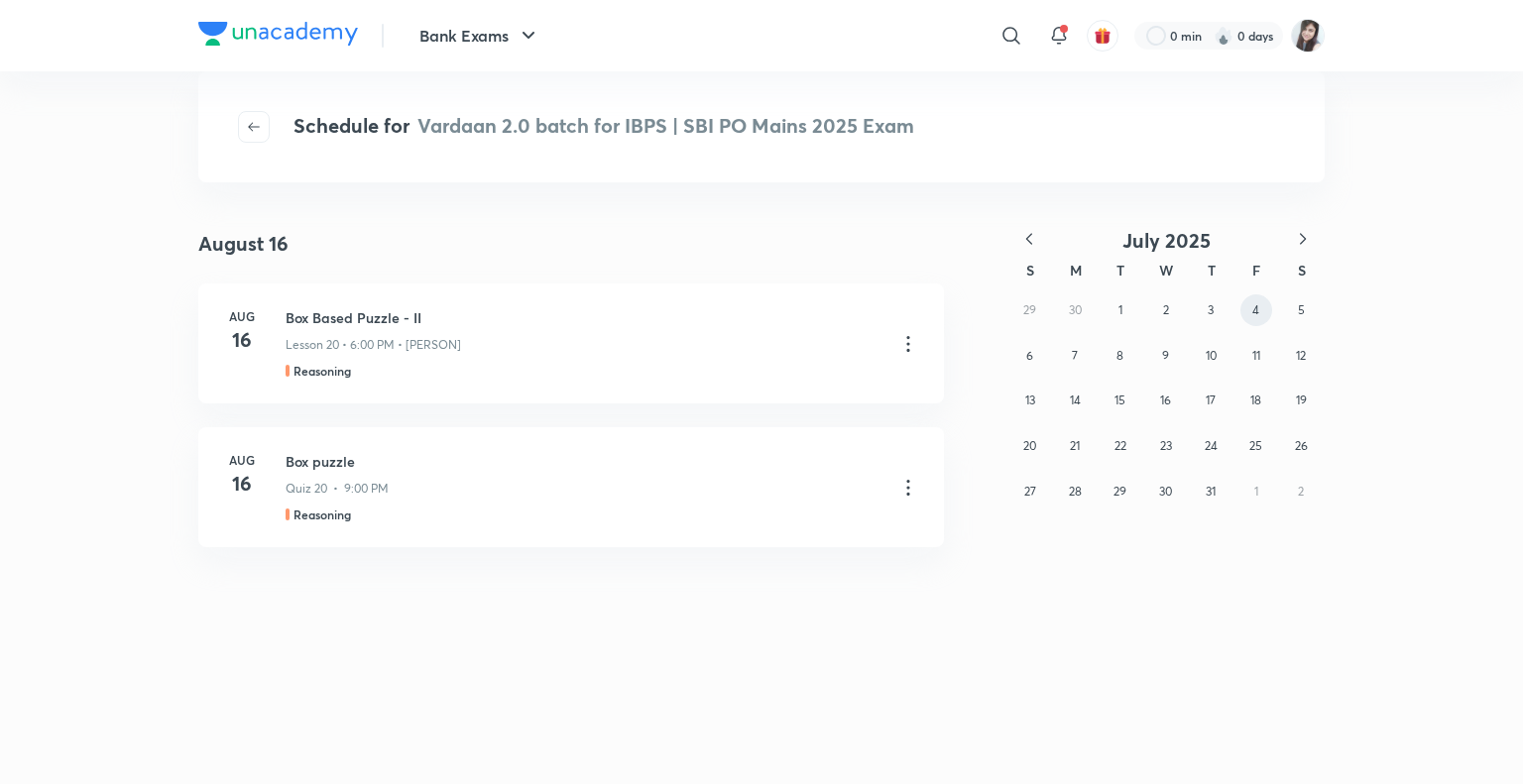 click on "4" at bounding box center [1255, 309] 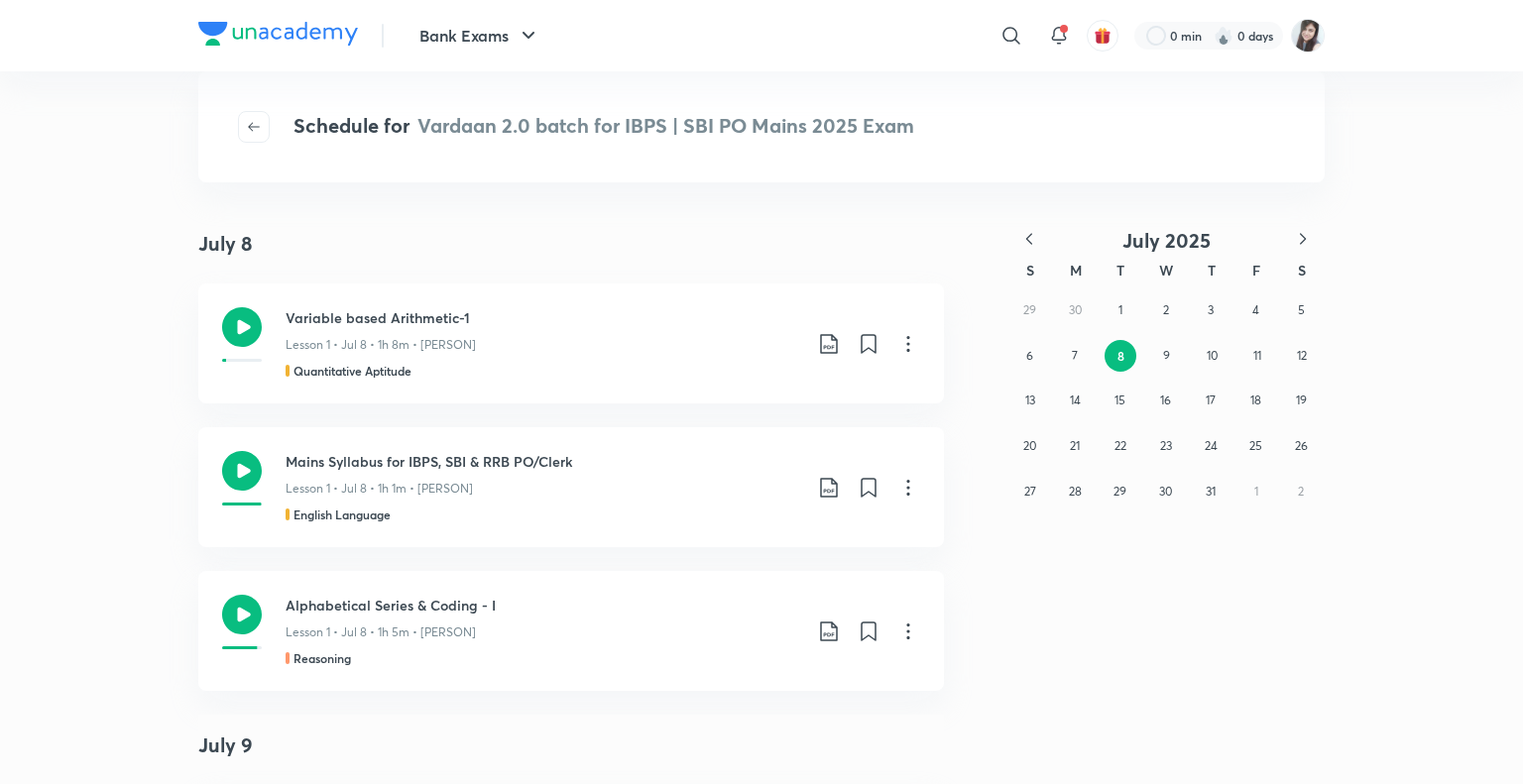 click on "July 2025 S M T W T F S 29 30 1 2 3 4 5 6 7 8 9 10 11 12 13 14 15 16 17 18 19 20 21 22 23 24 25 26 27 28 29 30 31 1 2" at bounding box center (1118, 1434) 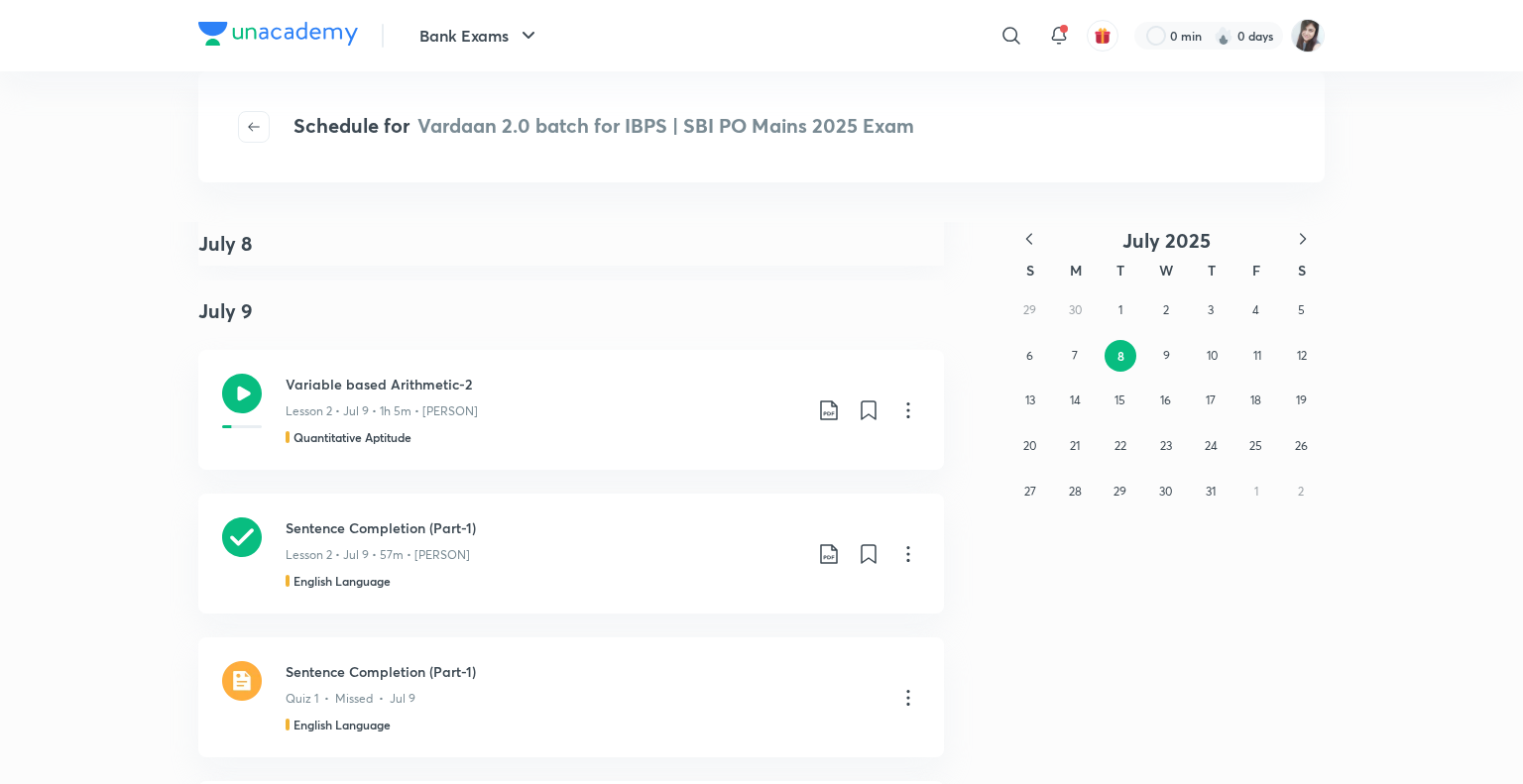 scroll, scrollTop: 436, scrollLeft: 0, axis: vertical 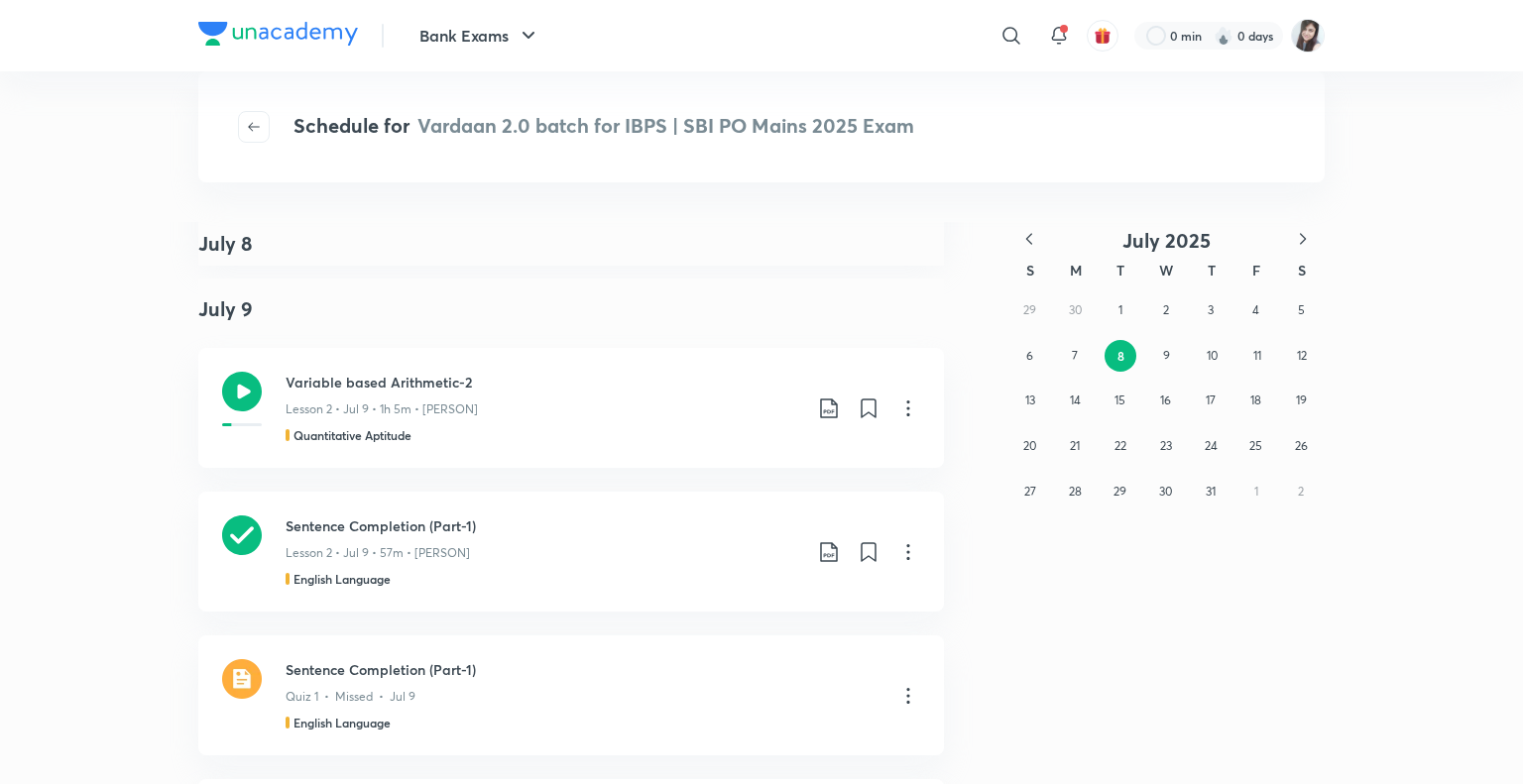 click on "July 2025 S M T W T F S 29 30 1 2 3 4 5 6 7 8 9 10 11 12 13 14 15 16 17 18 19 20 21 22 23 24 25 26 27 28 29 30 31 1 2" at bounding box center [1118, 998] 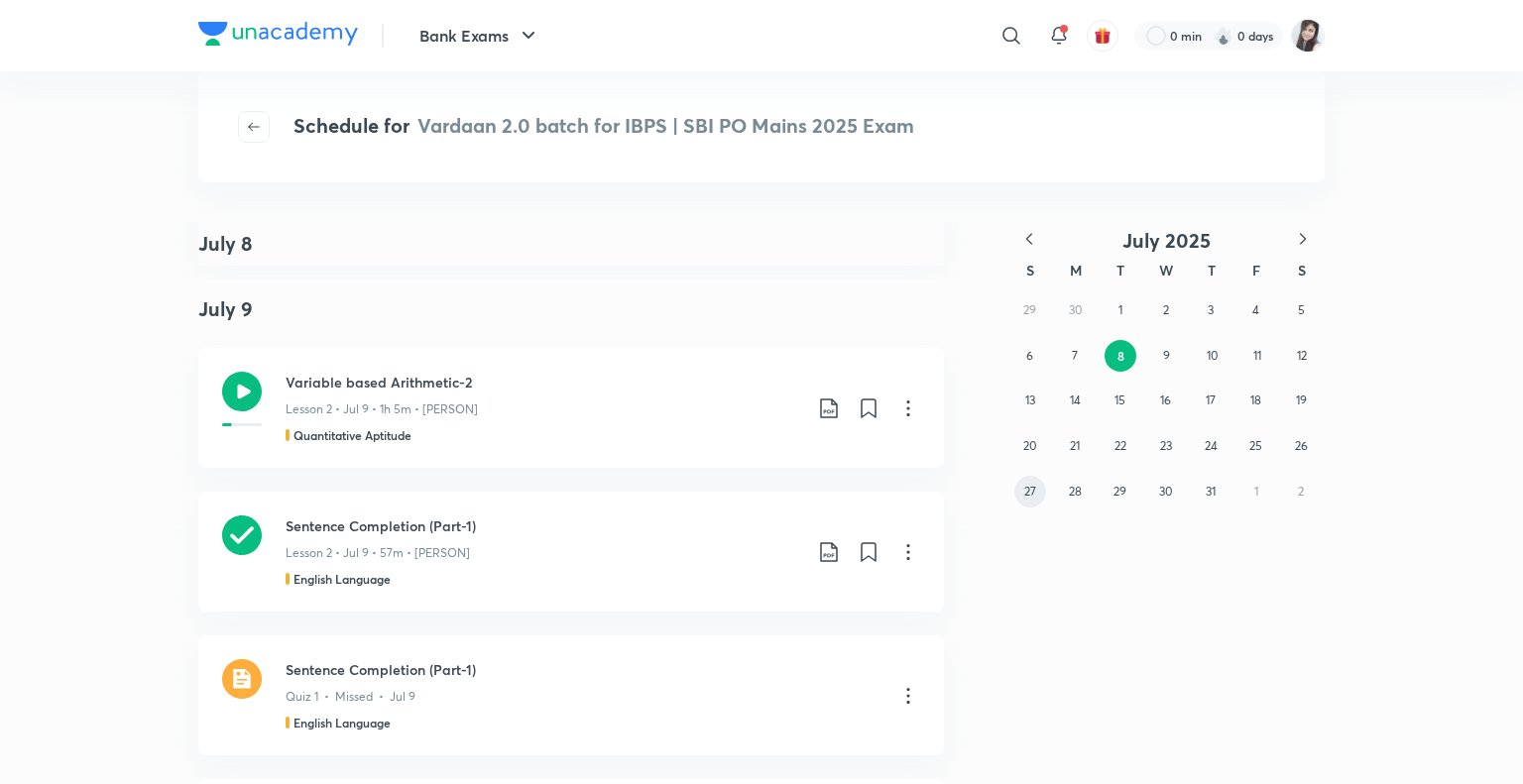 scroll, scrollTop: 476, scrollLeft: 0, axis: vertical 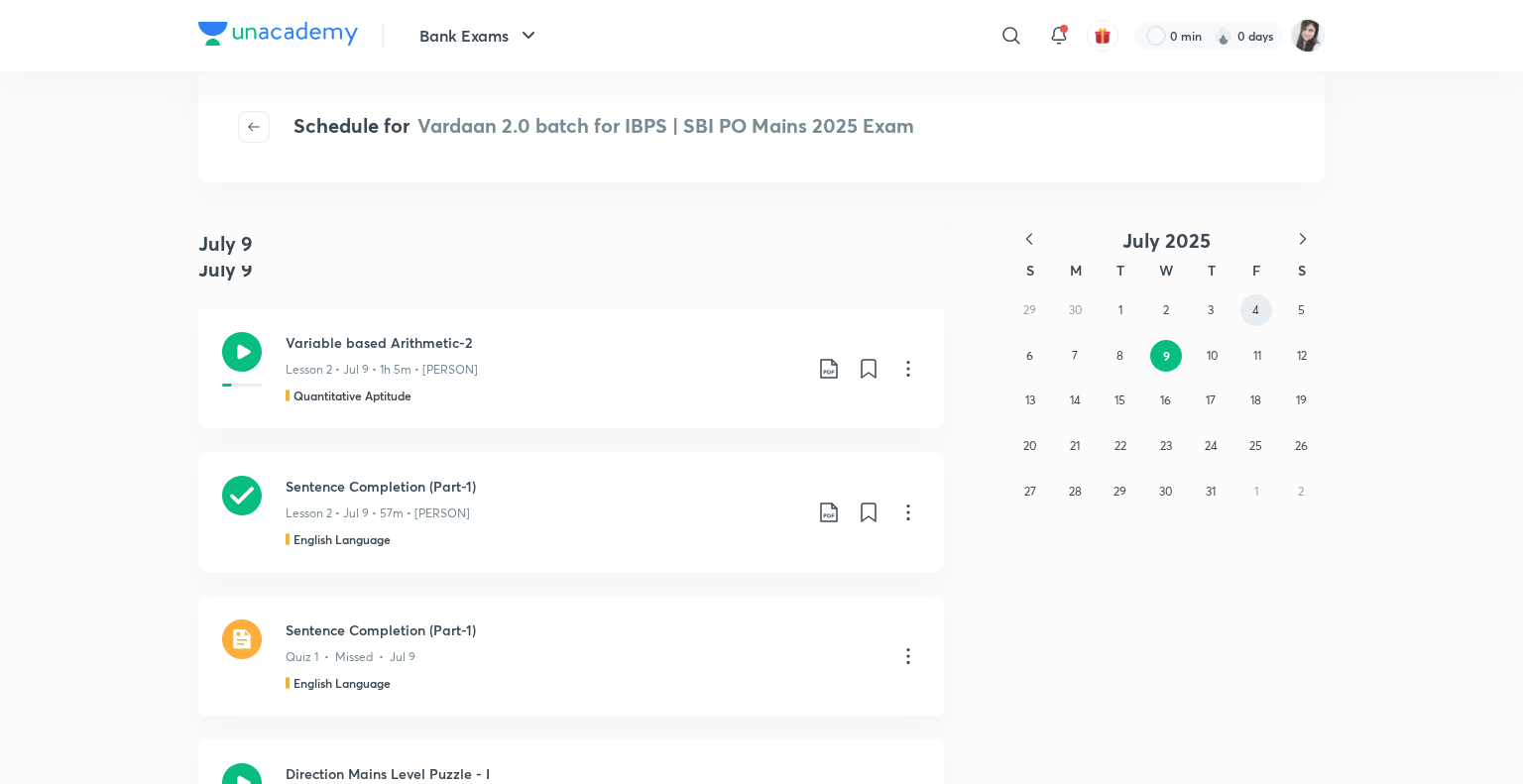 click on "4" at bounding box center [1255, 309] 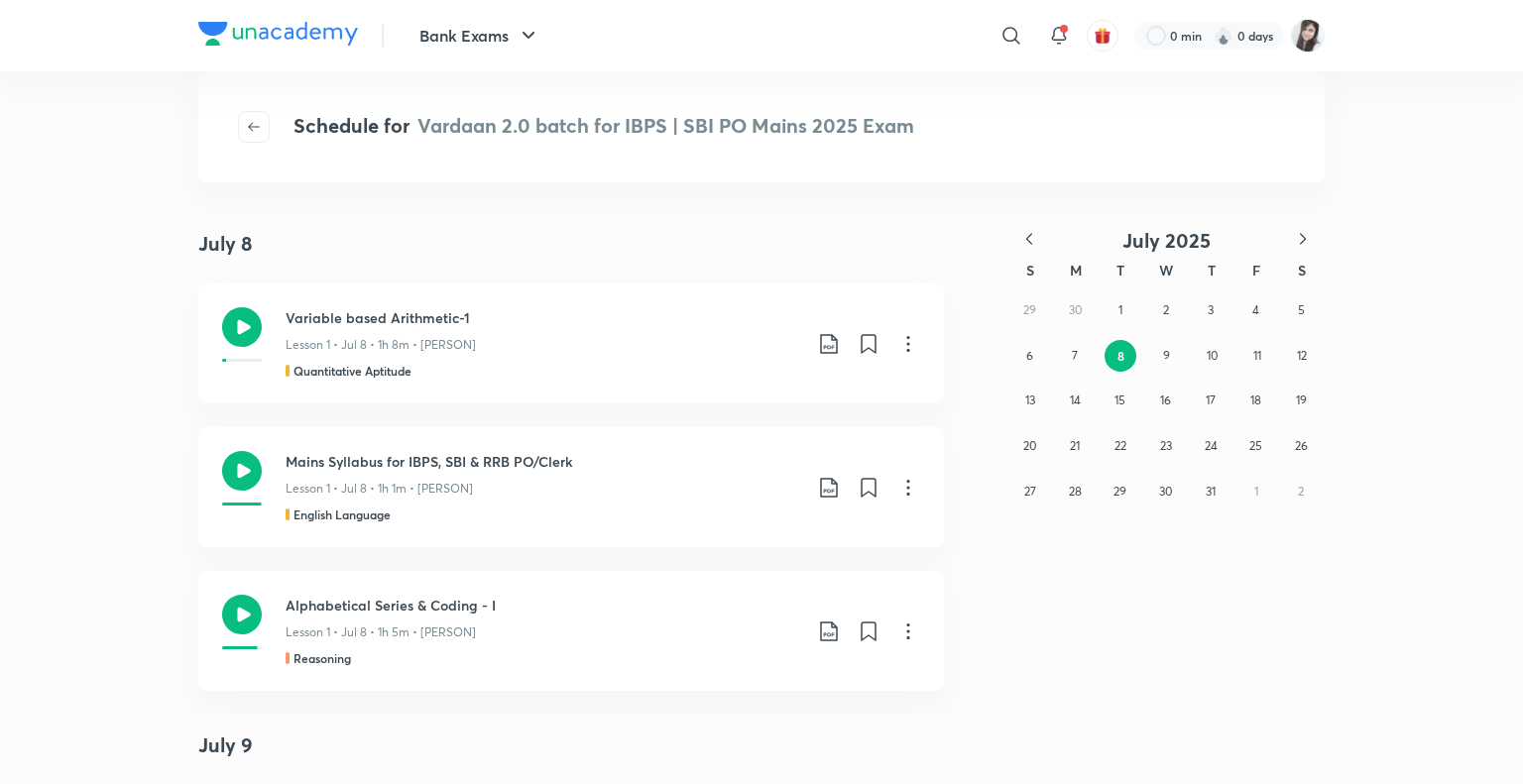 click on "July 2025 S M T W T F S 29 30 1 2 3 4 5 6 7 8 9 10 11 12 13 14 15 16 17 18 19 20 21 22 23 24 25 26 27 28 29 30 31 1 2" at bounding box center (1118, 1434) 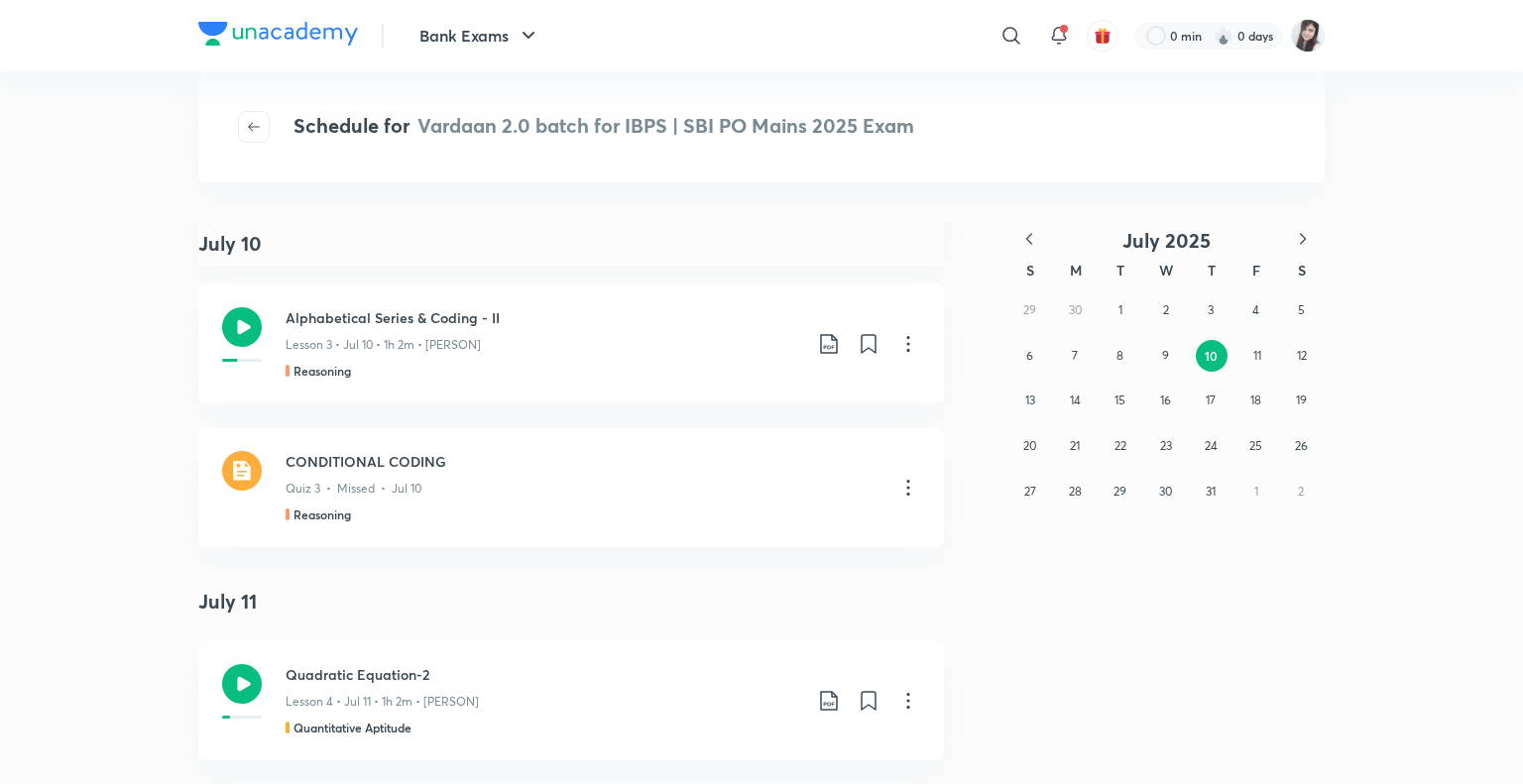 scroll, scrollTop: 1878, scrollLeft: 0, axis: vertical 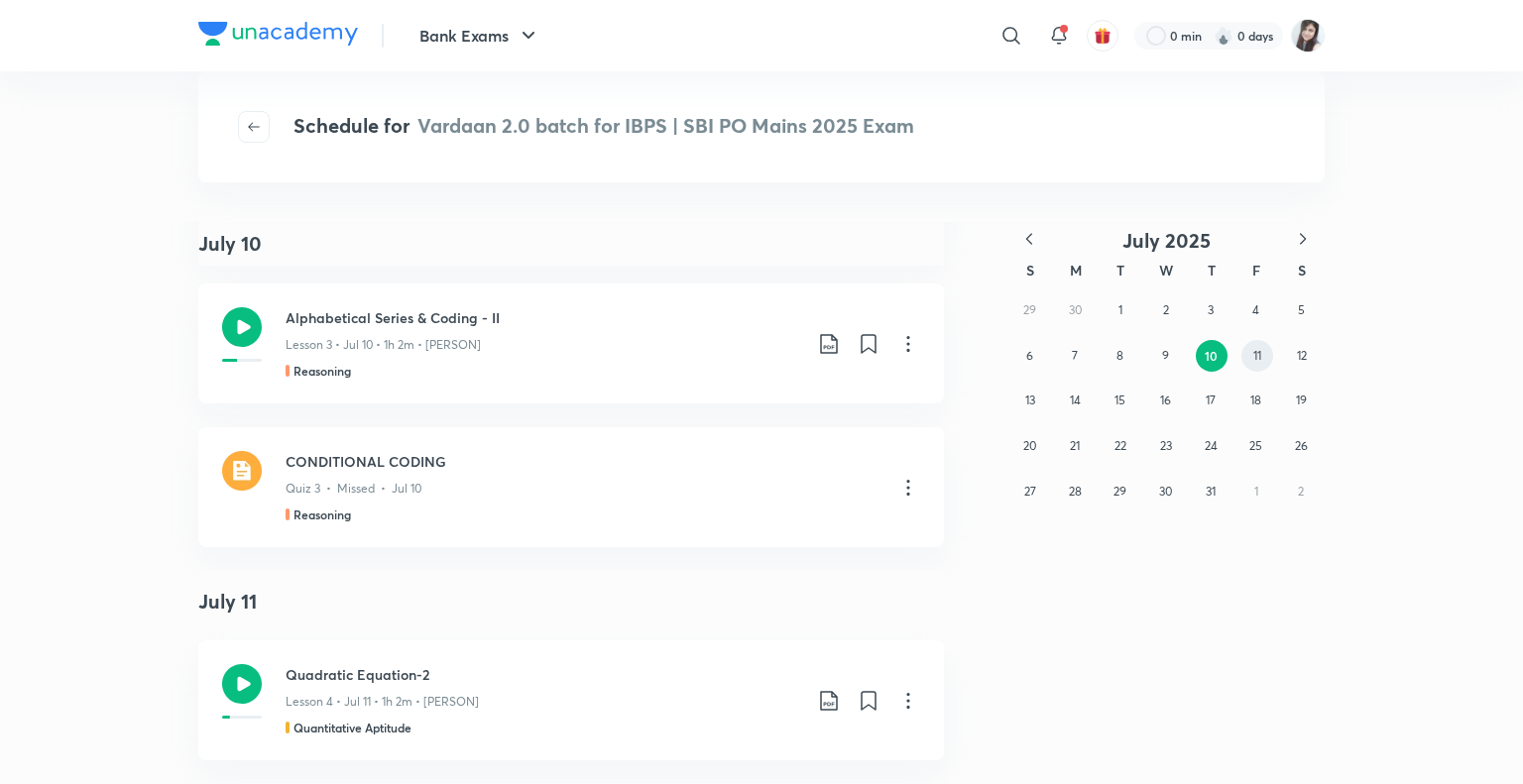 click on "11" at bounding box center (1257, 355) 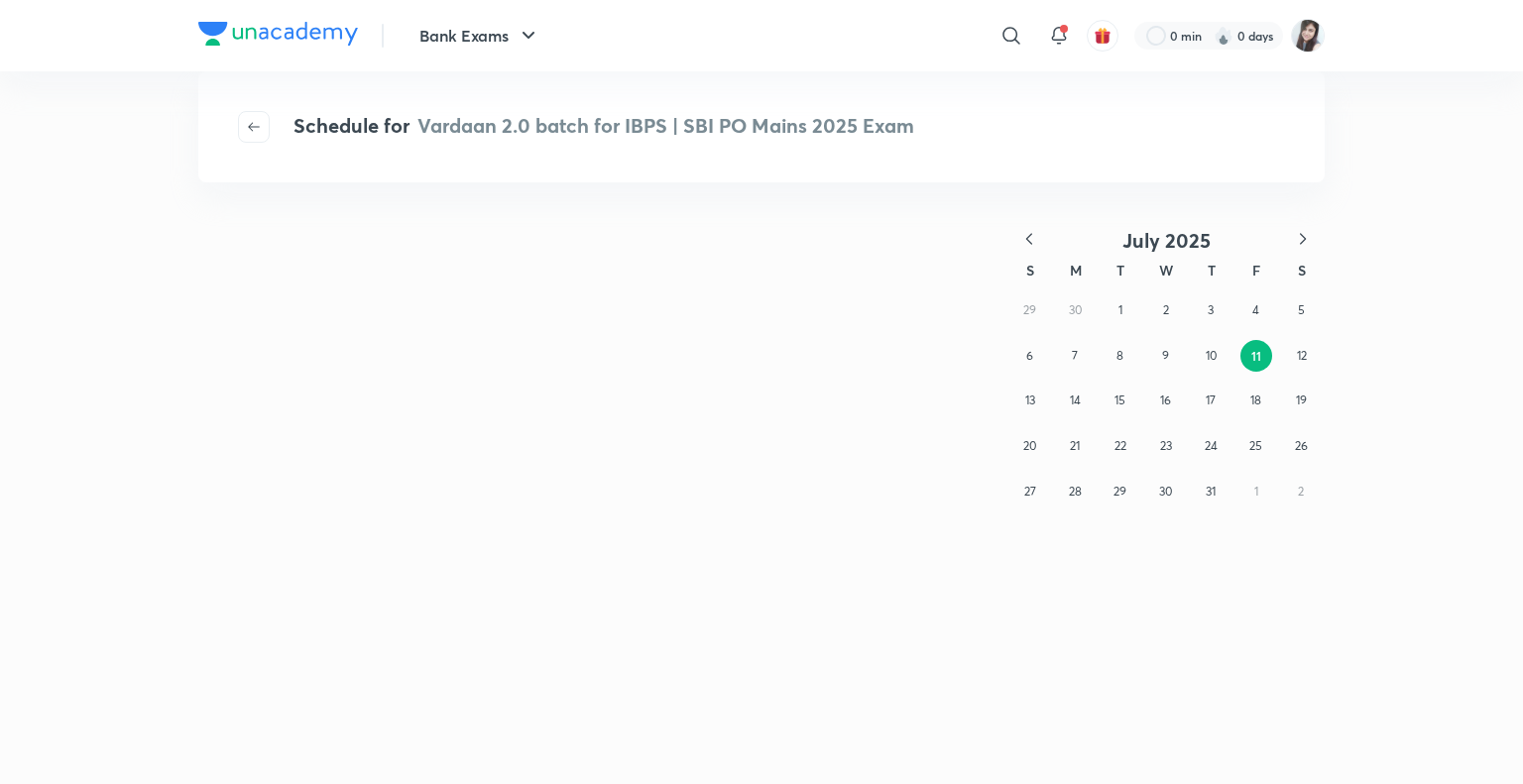 scroll, scrollTop: 0, scrollLeft: 0, axis: both 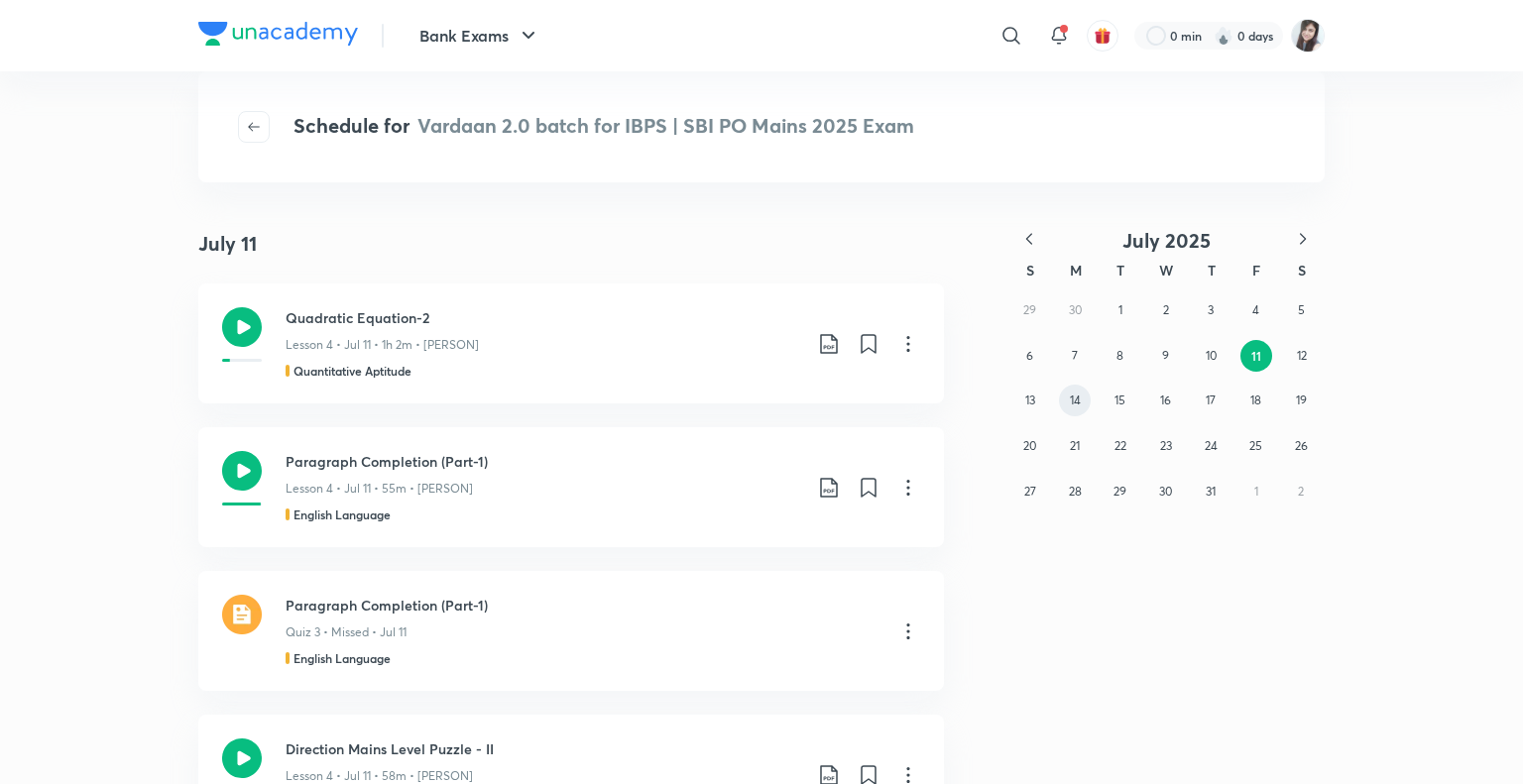click on "14" at bounding box center [1075, 399] 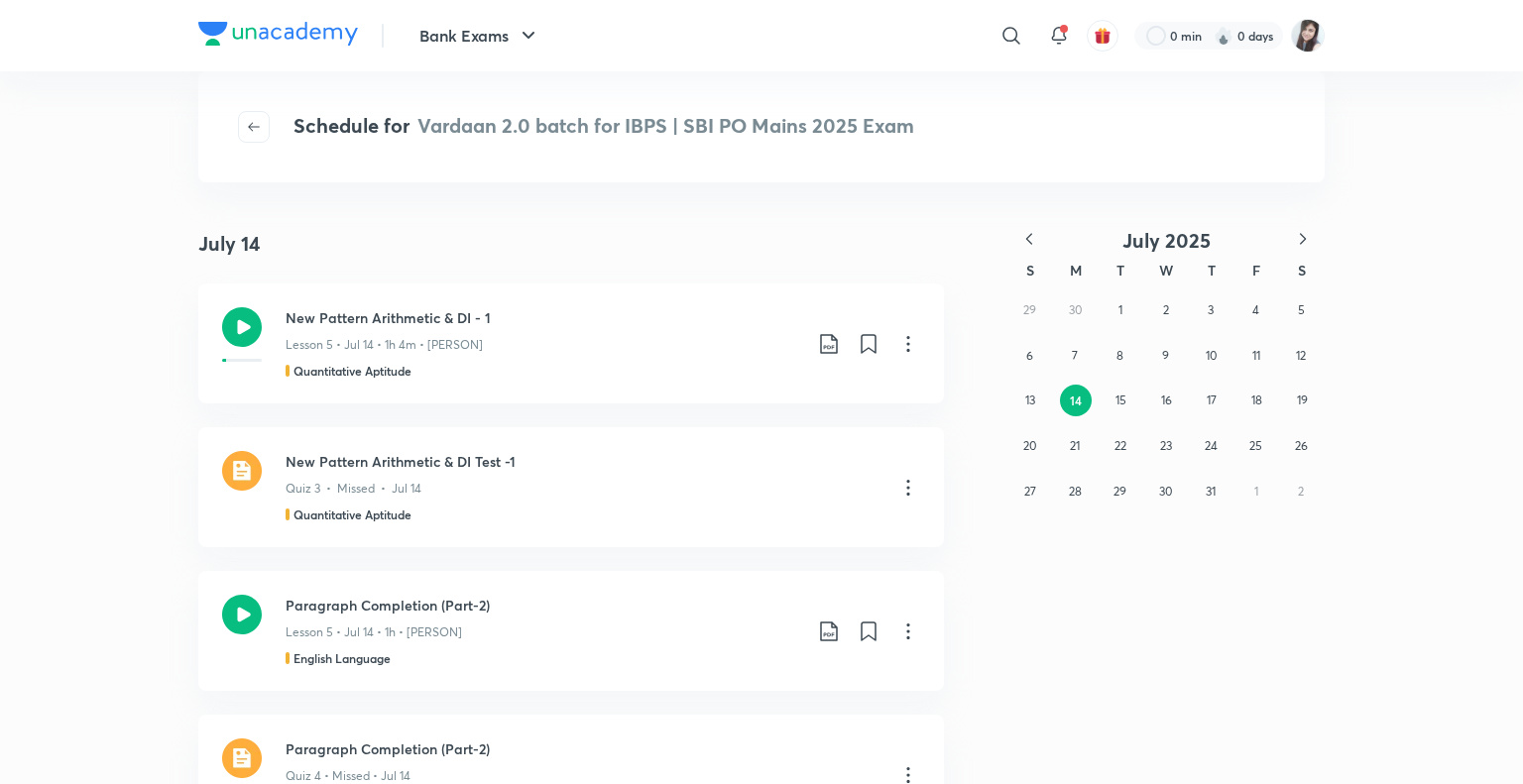 click on "July 14 July 14 New Pattern Arithmetic & DI - 1 Lesson 5  •  Jul 14  •  1h 4m   •  Sumit Kumar Verma Quantitative Aptitude New Pattern Arithmetic & DI Test -1 Quiz 3  •  Missed  •  Jul 14 Quantitative Aptitude Paragraph Completion (Part-2) Lesson 5  •  Jul 14  •  1h   •  Vishal Parihar English Language Paragraph Completion (Part-2) Quiz 4  •  Missed  •  Jul 14 English Language Time Based Puzzle - I Lesson 5  •  Jul 14  •  44m   •  Puneet Kumar Sharma Reasoning TIME PUZZLE -1 Quiz 5  •  Missed  •  Jul 14 Reasoning July 15 New Pattern Arithmetic & DI - 2 Lesson 6  •  Jul 15  •  1h 3m   •  Sumit Kumar Verma Quantitative Aptitude New Pattern Arithmetic & DI Test -2 Quiz 4  •  Missed  •  Jul 15 Quantitative Aptitude Currency management in India Lesson 1  •  Jul 15  •  1h 2m   •  Abhijeet Mishra Awareness Currency Management in India Quiz 1  •  Missed  •  Jul 15 S M T" at bounding box center [762, 503] 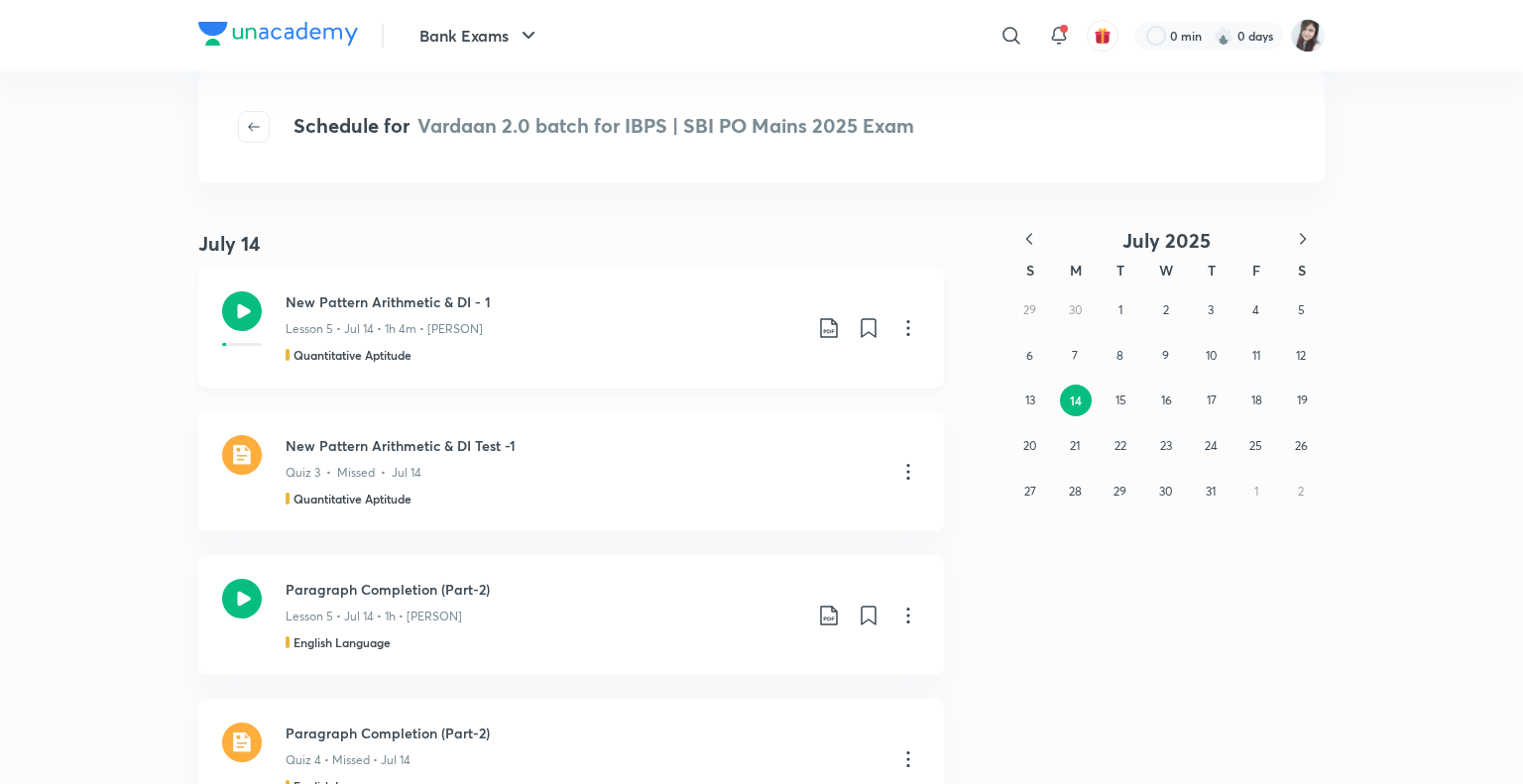 scroll, scrollTop: 0, scrollLeft: 0, axis: both 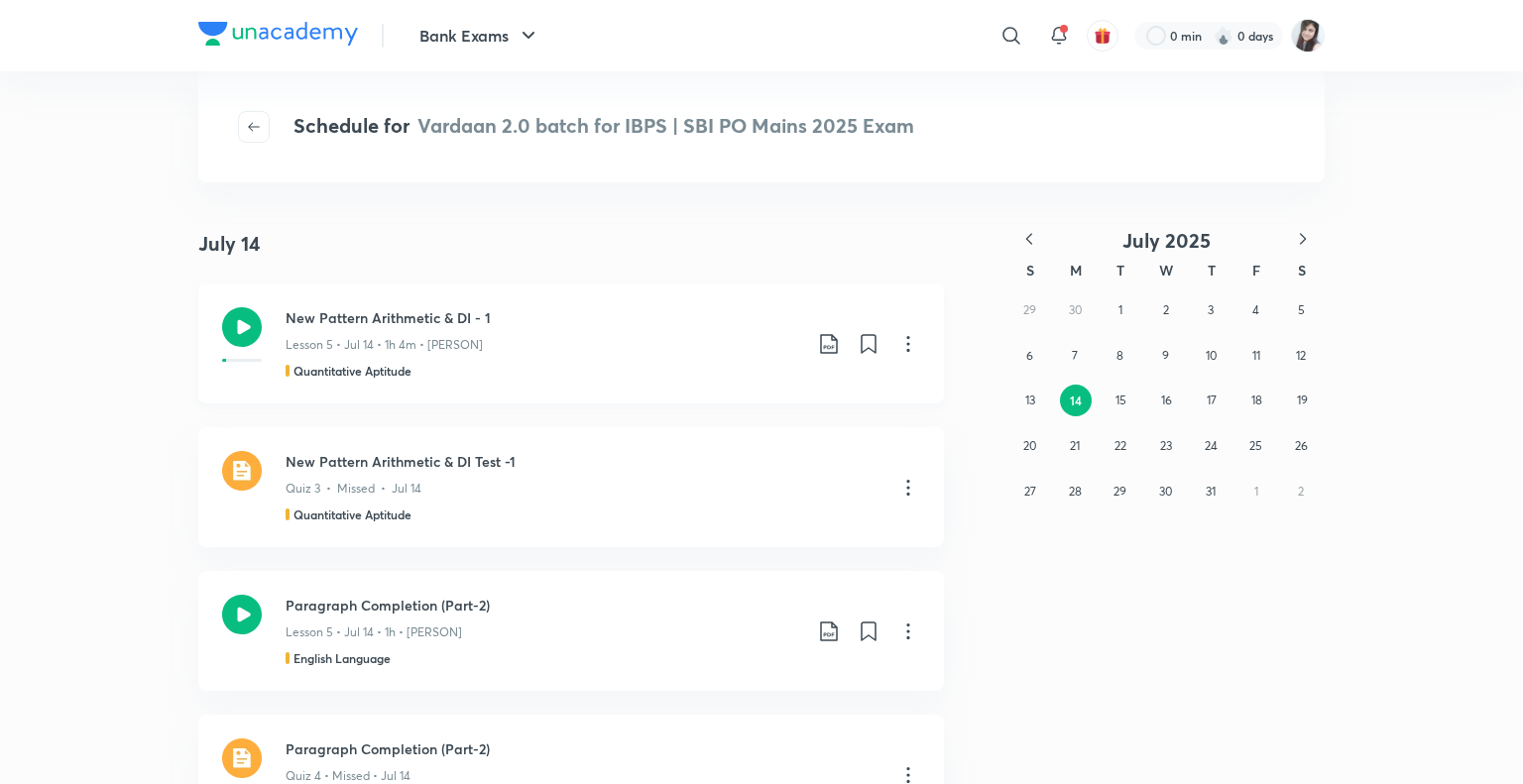click 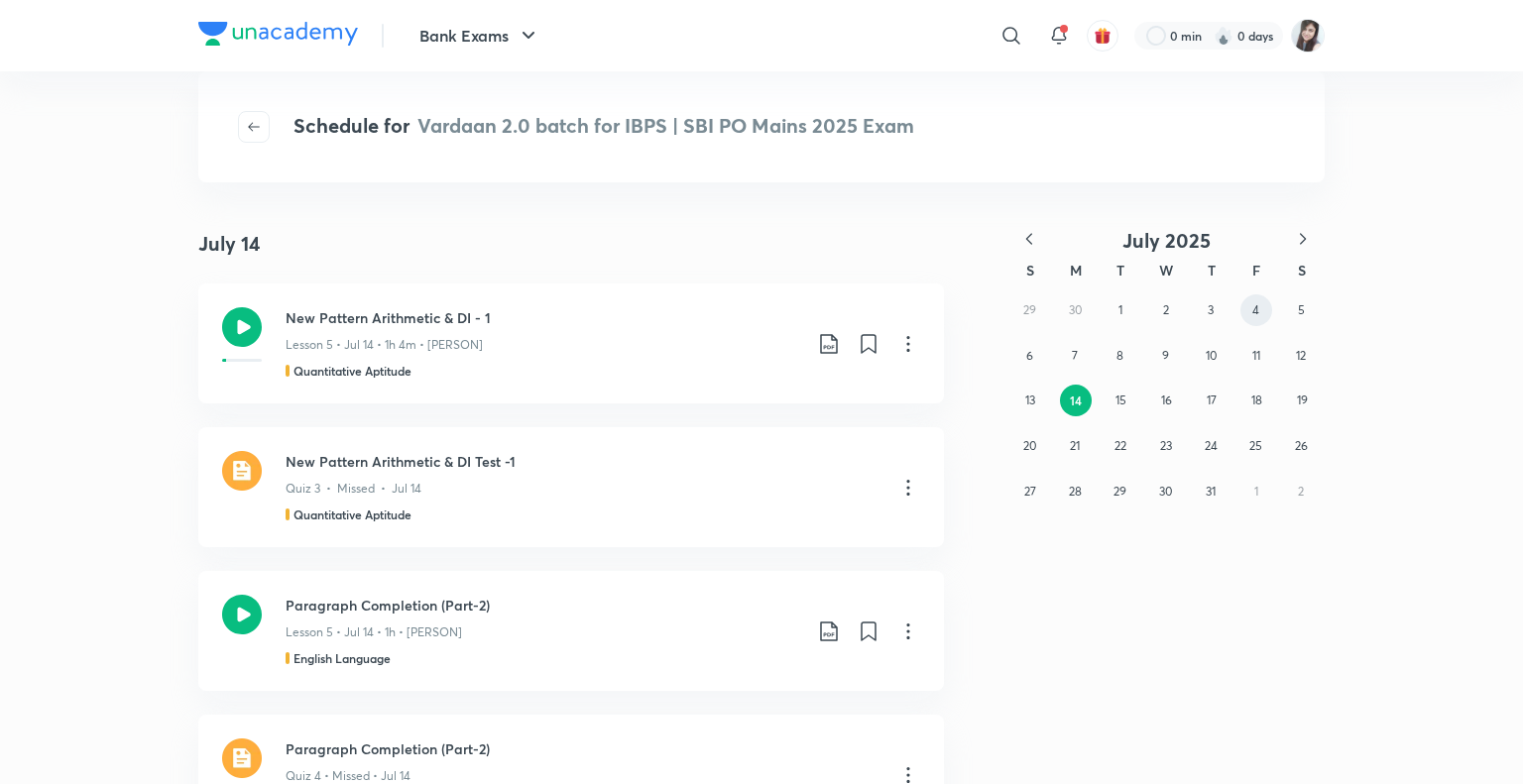 click on "4" at bounding box center [1255, 309] 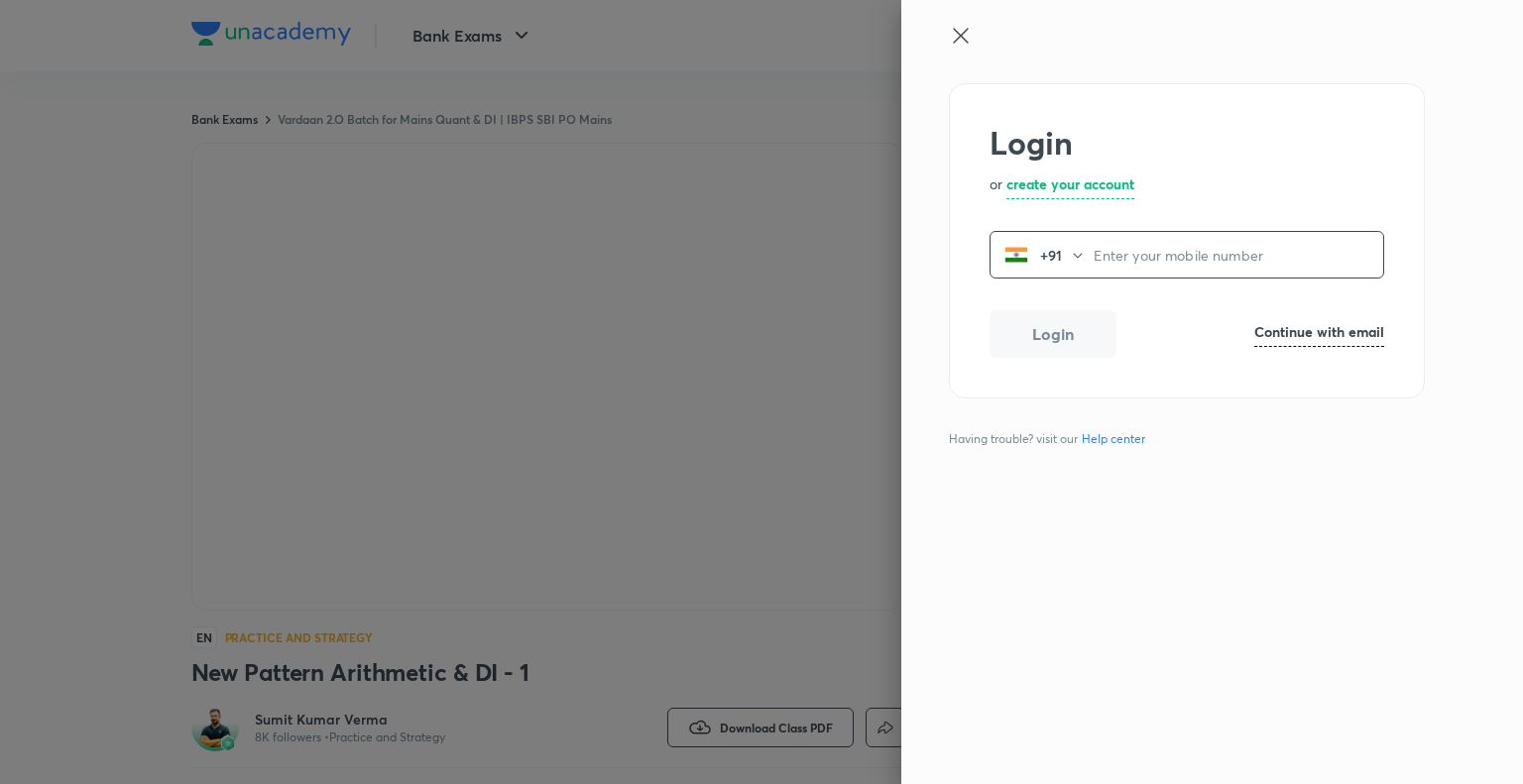 scroll, scrollTop: 0, scrollLeft: 0, axis: both 